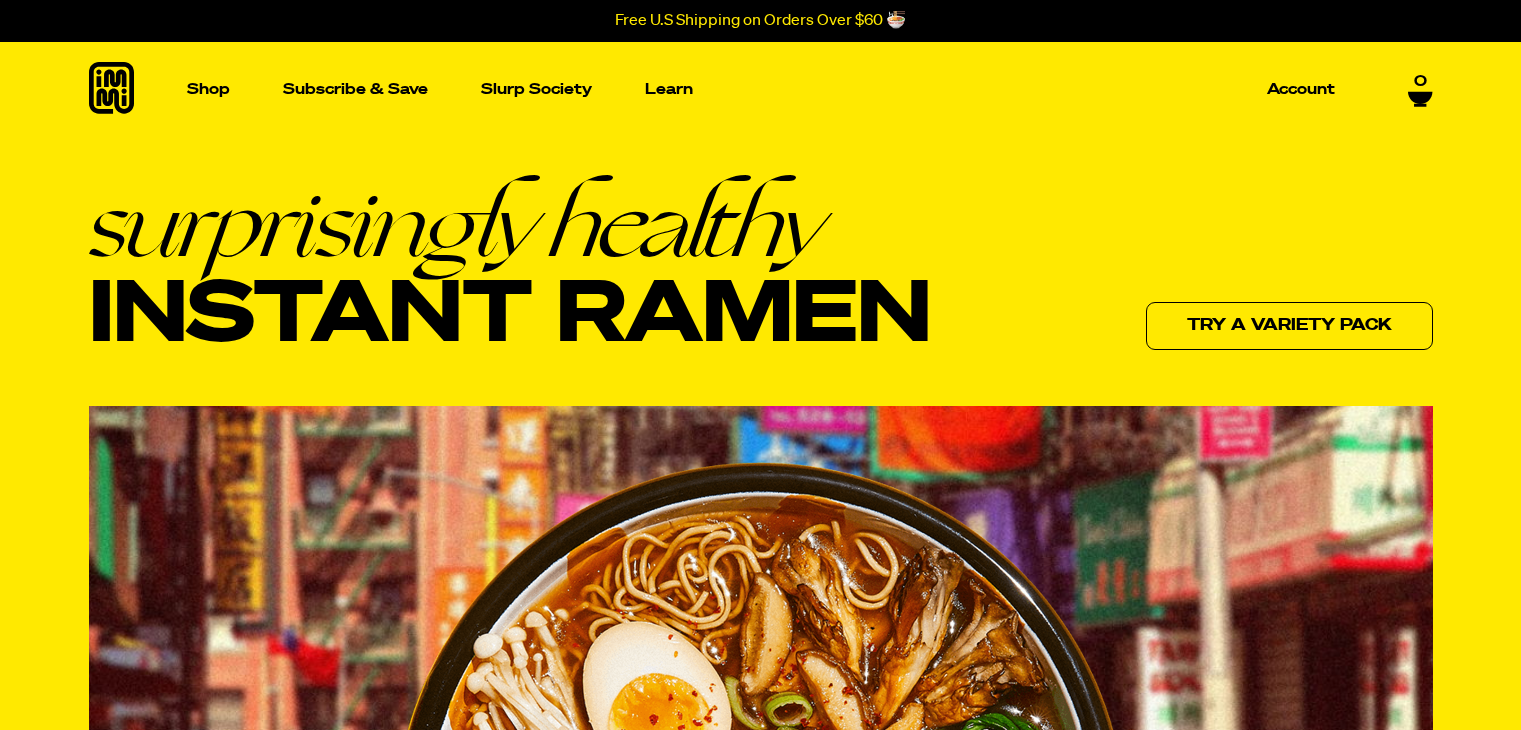 scroll, scrollTop: 0, scrollLeft: 0, axis: both 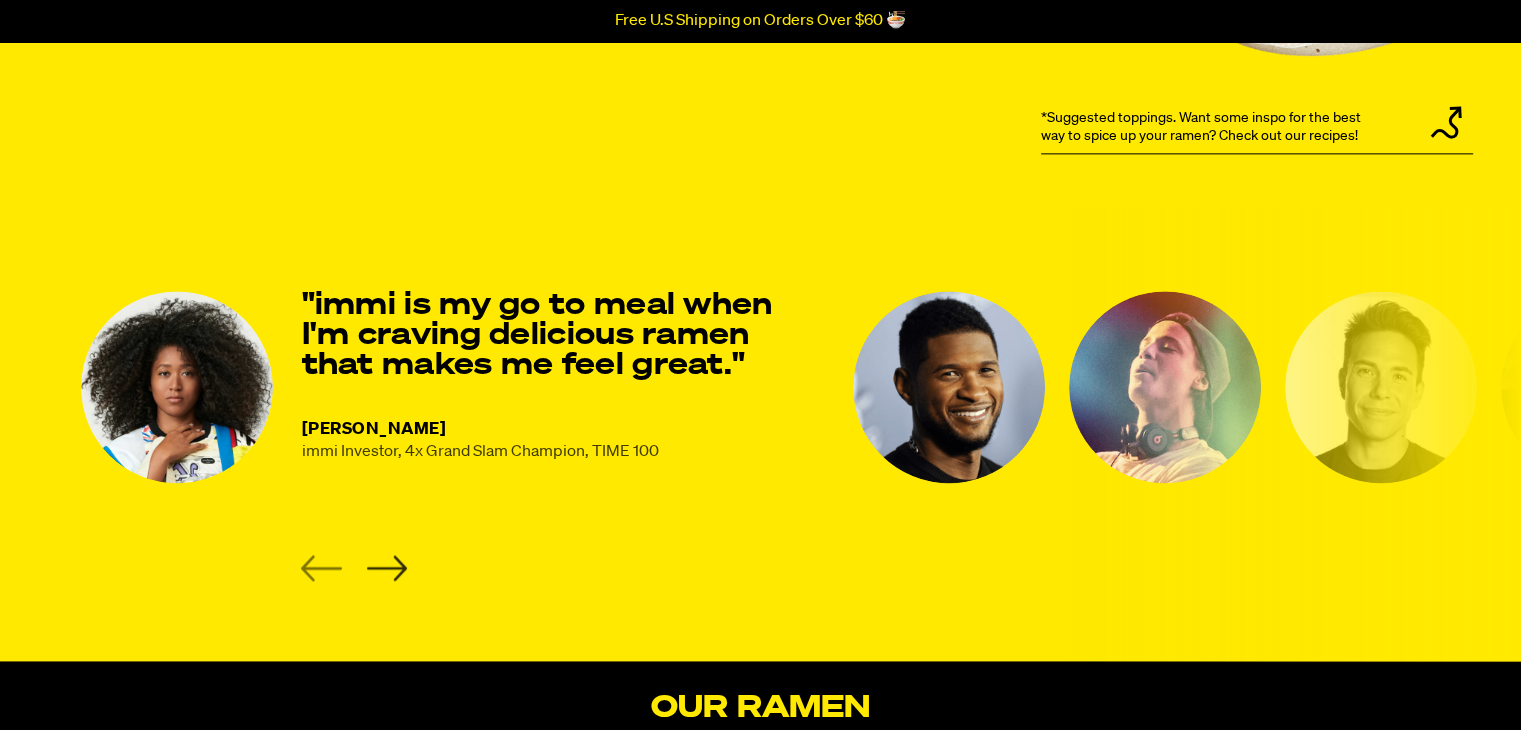 click 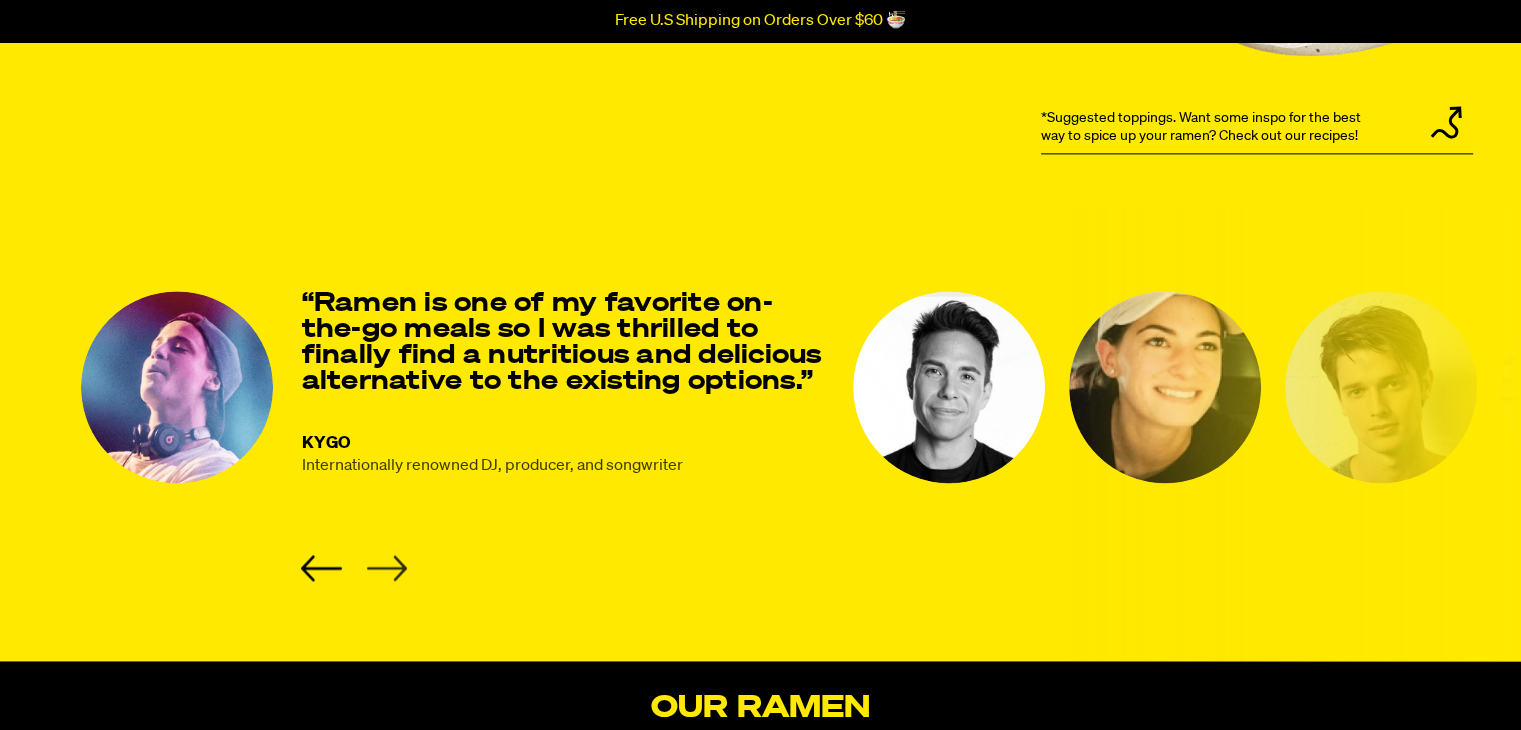 click 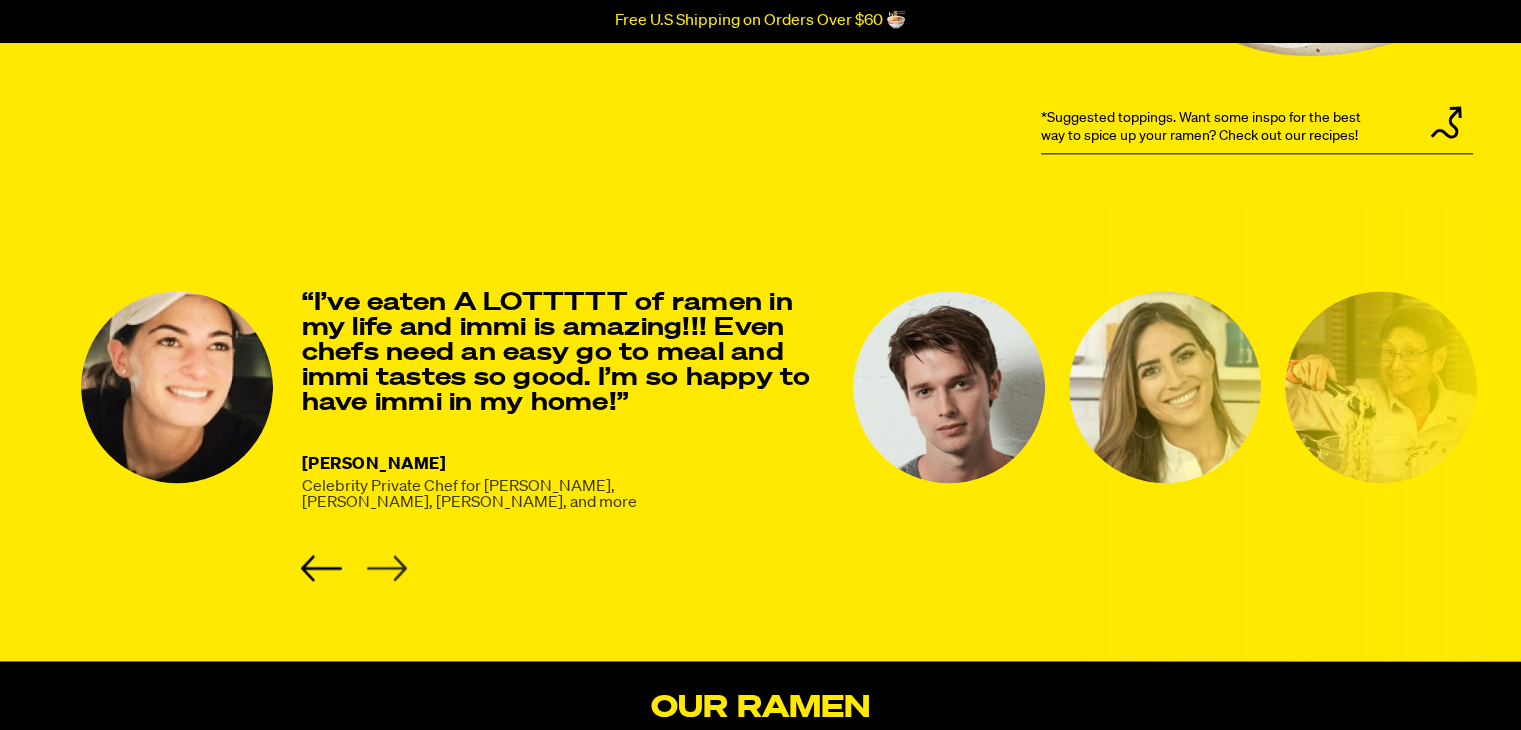 click 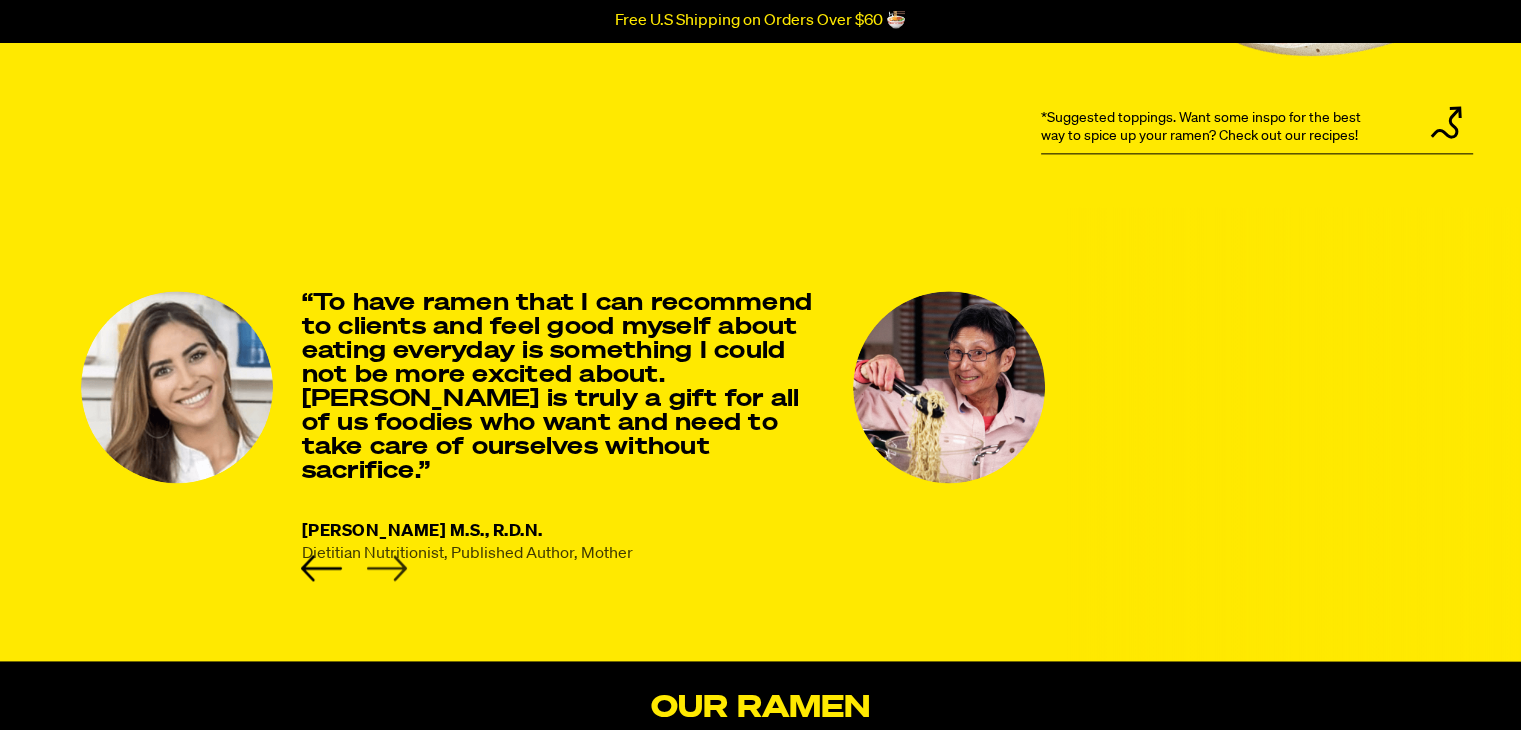 click 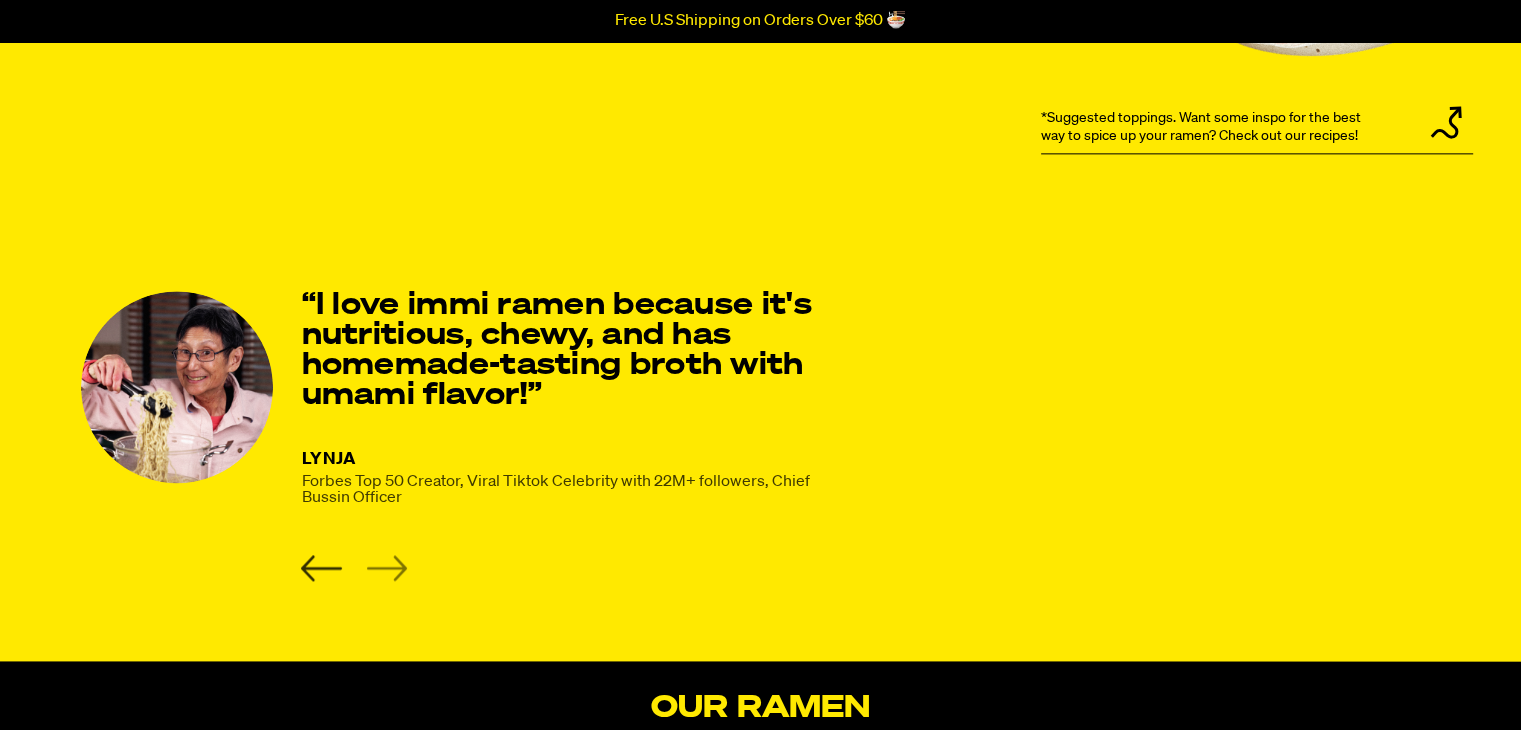 click 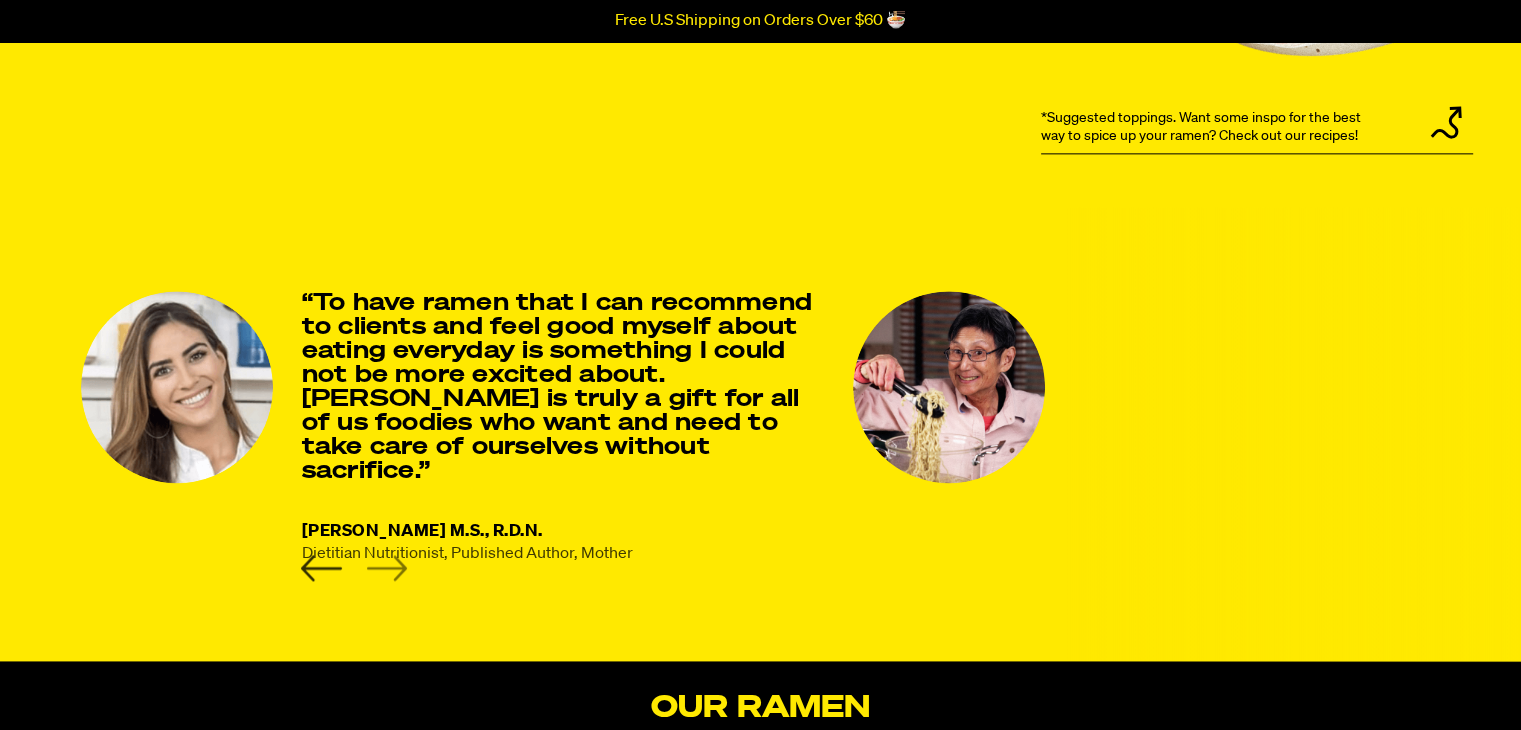 click 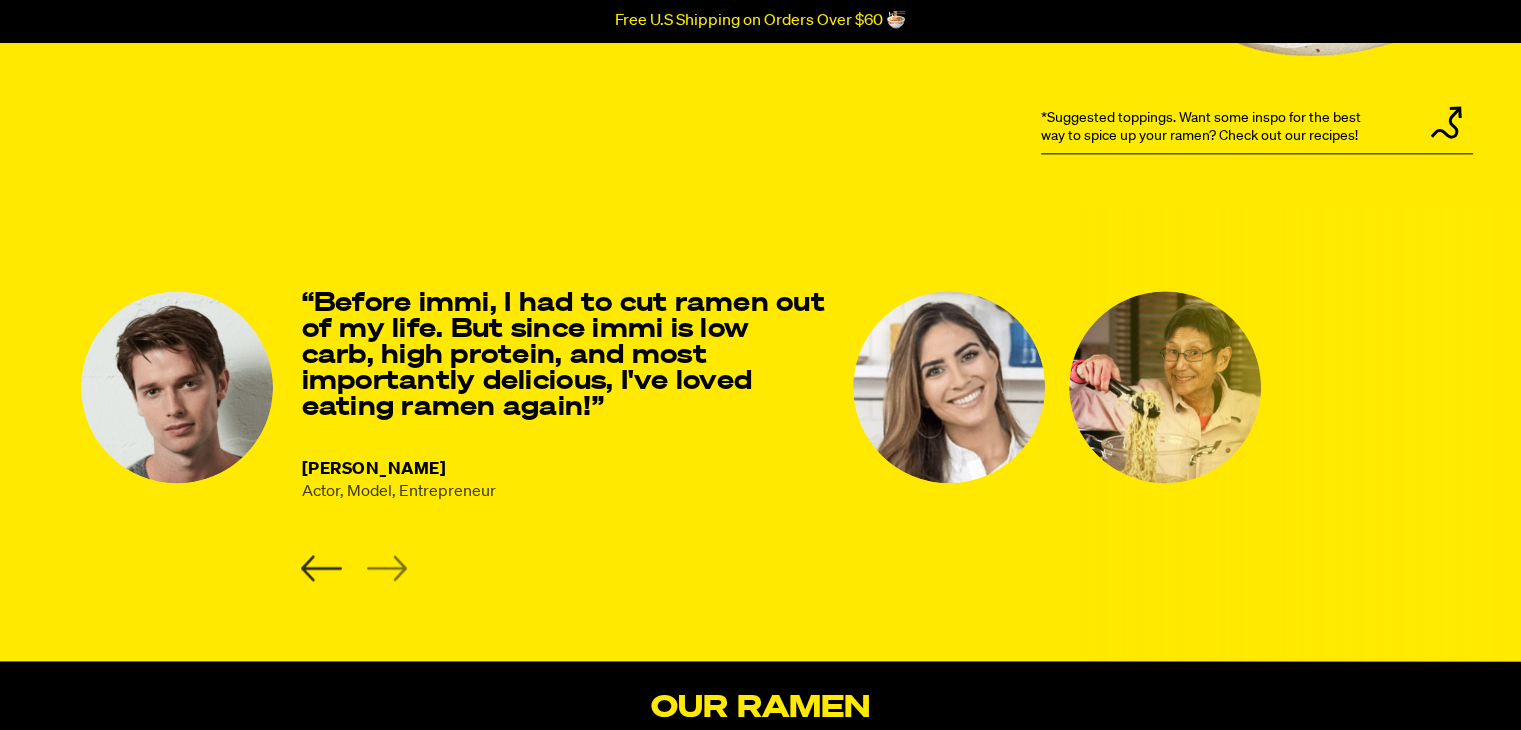 click 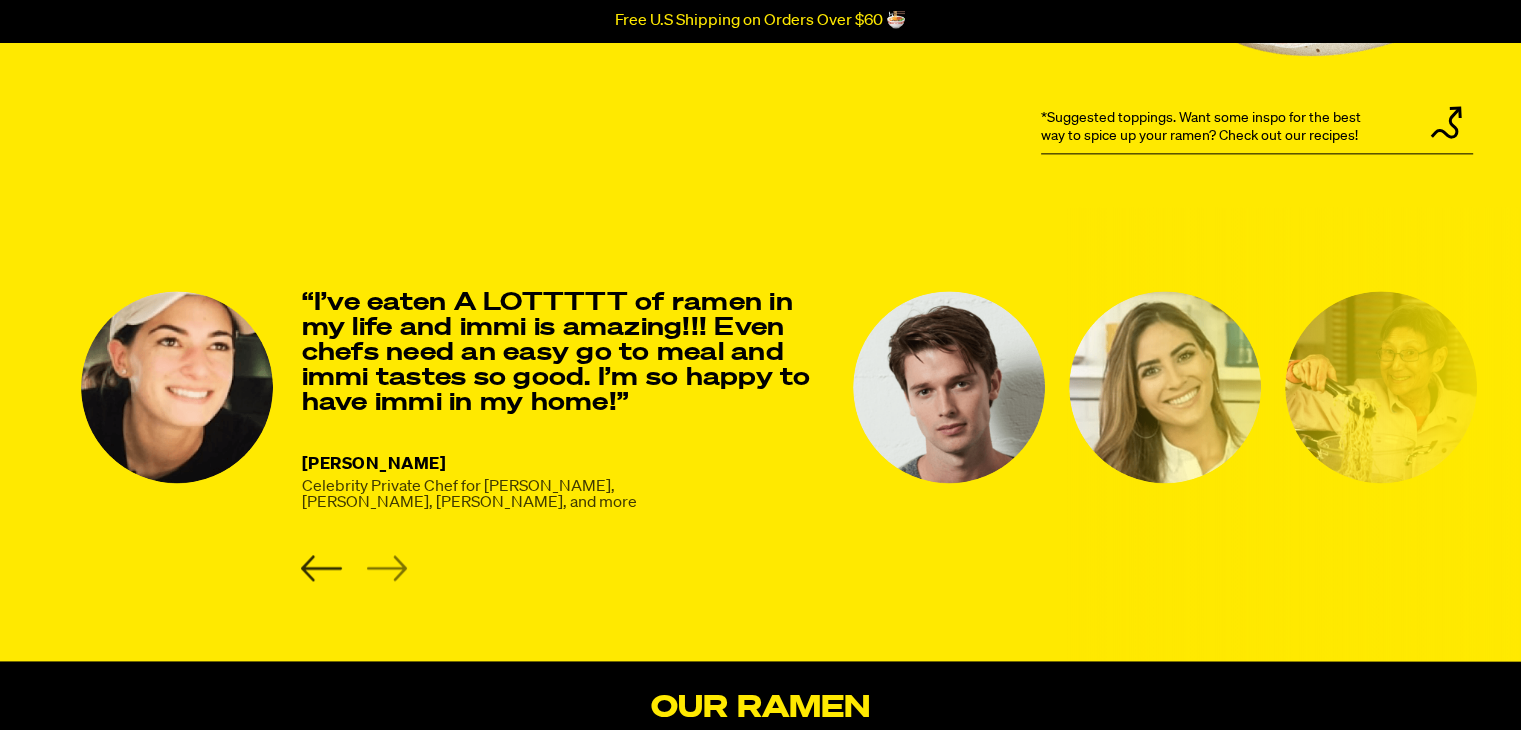 click 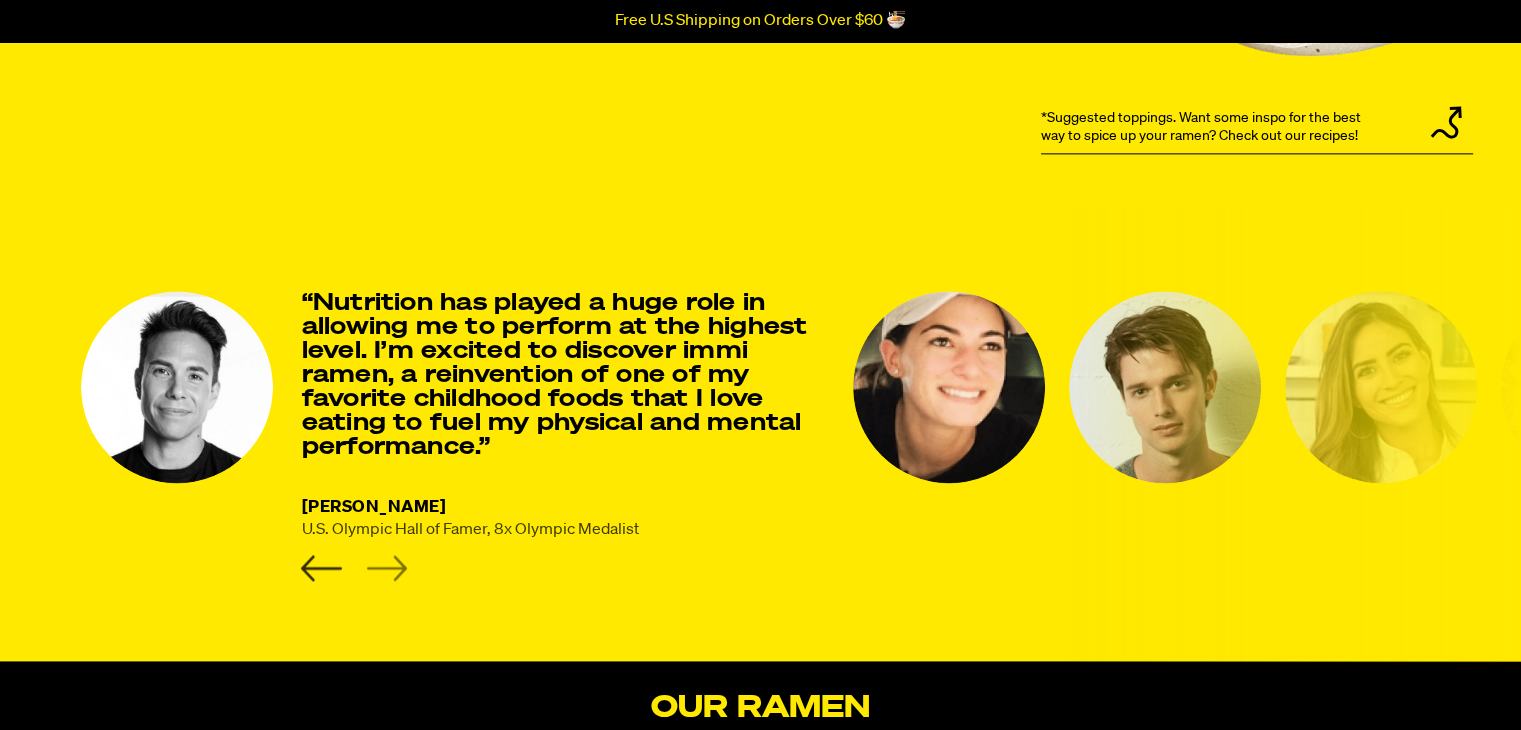 click 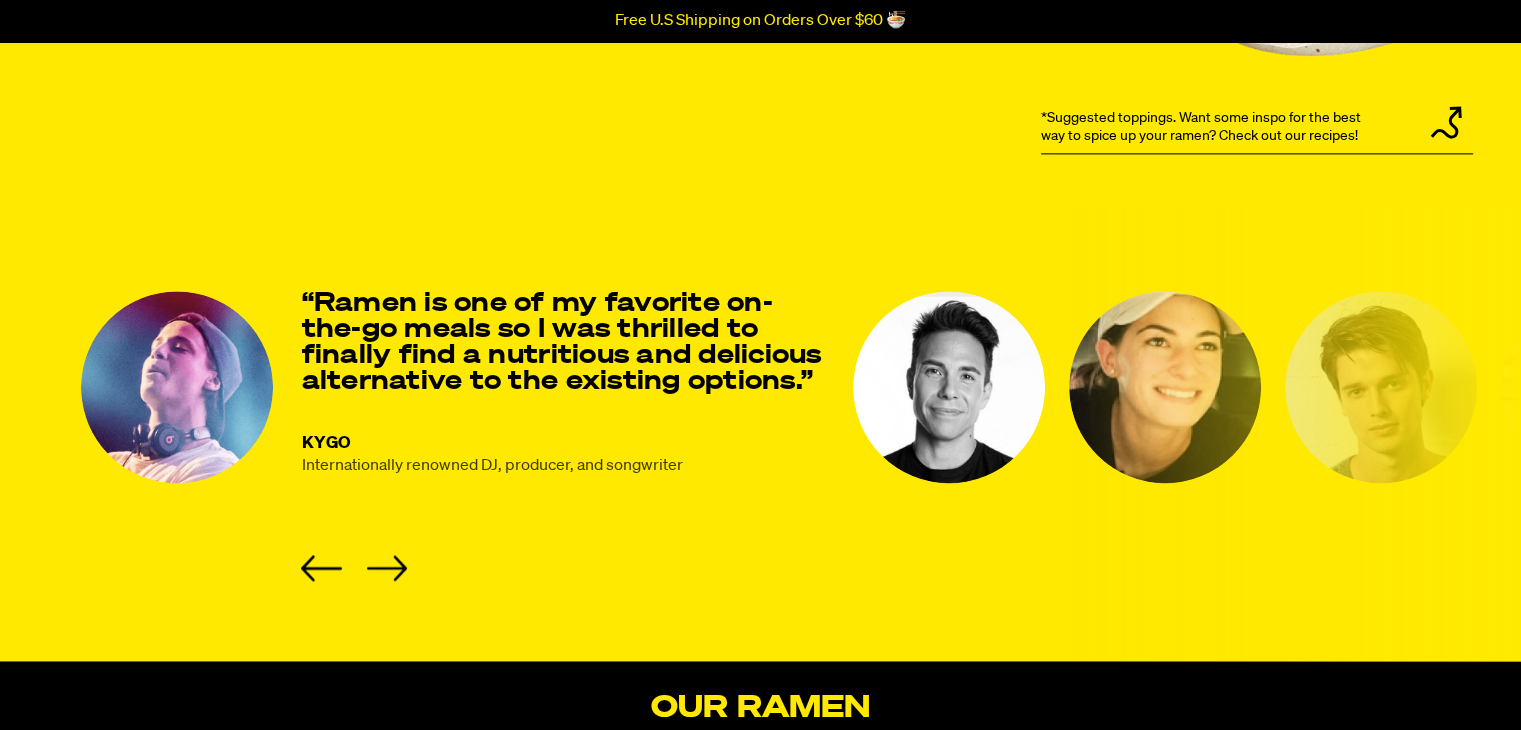 click on "KYGO
Internationally renowned DJ, producer, and songwriter
“Ramen is one of my favorite on-the-go meals so I was thrilled to finally find a nutritious and delicious alternative to the existing options.”
KYGO
Internationally renowned DJ, producer, and songwriter" at bounding box center (455, 436) 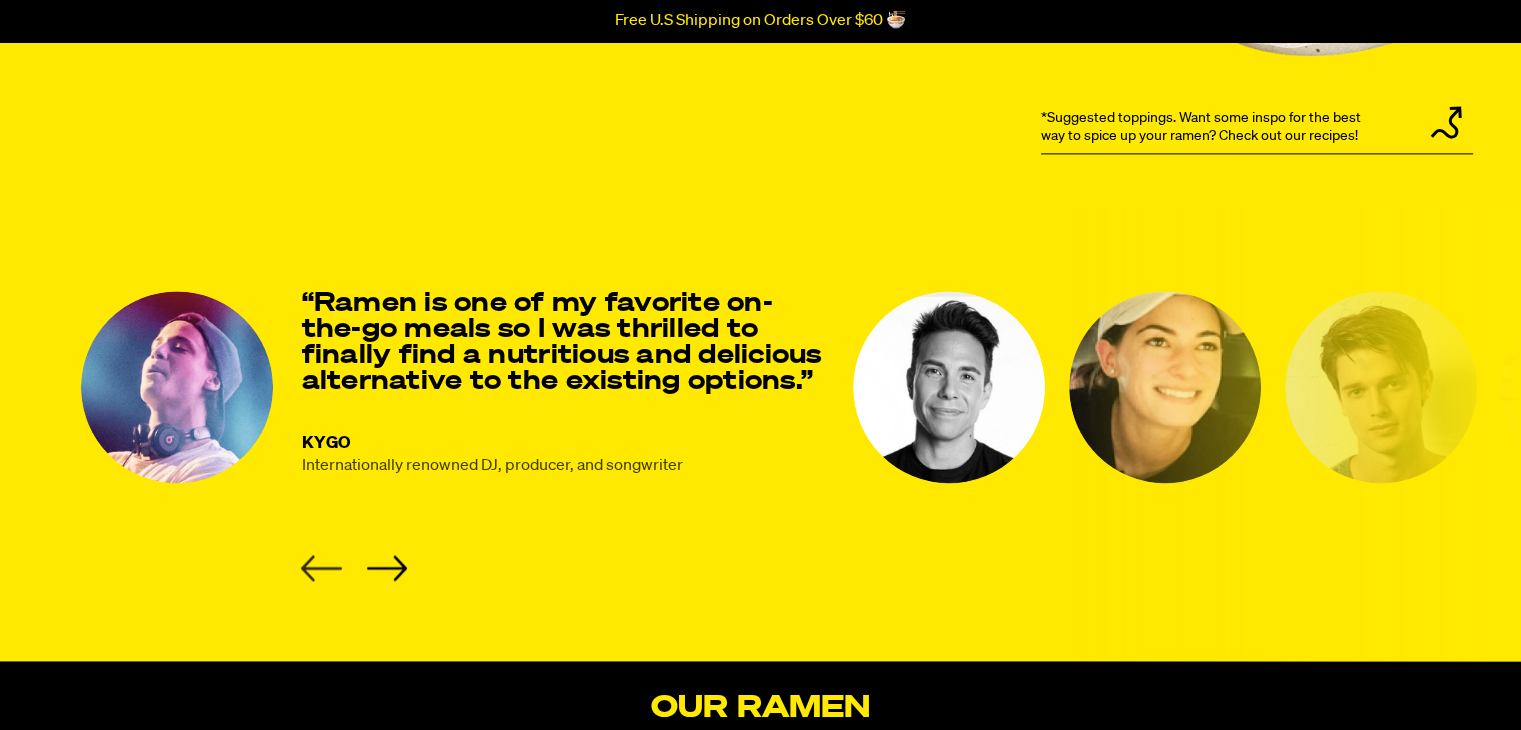 click 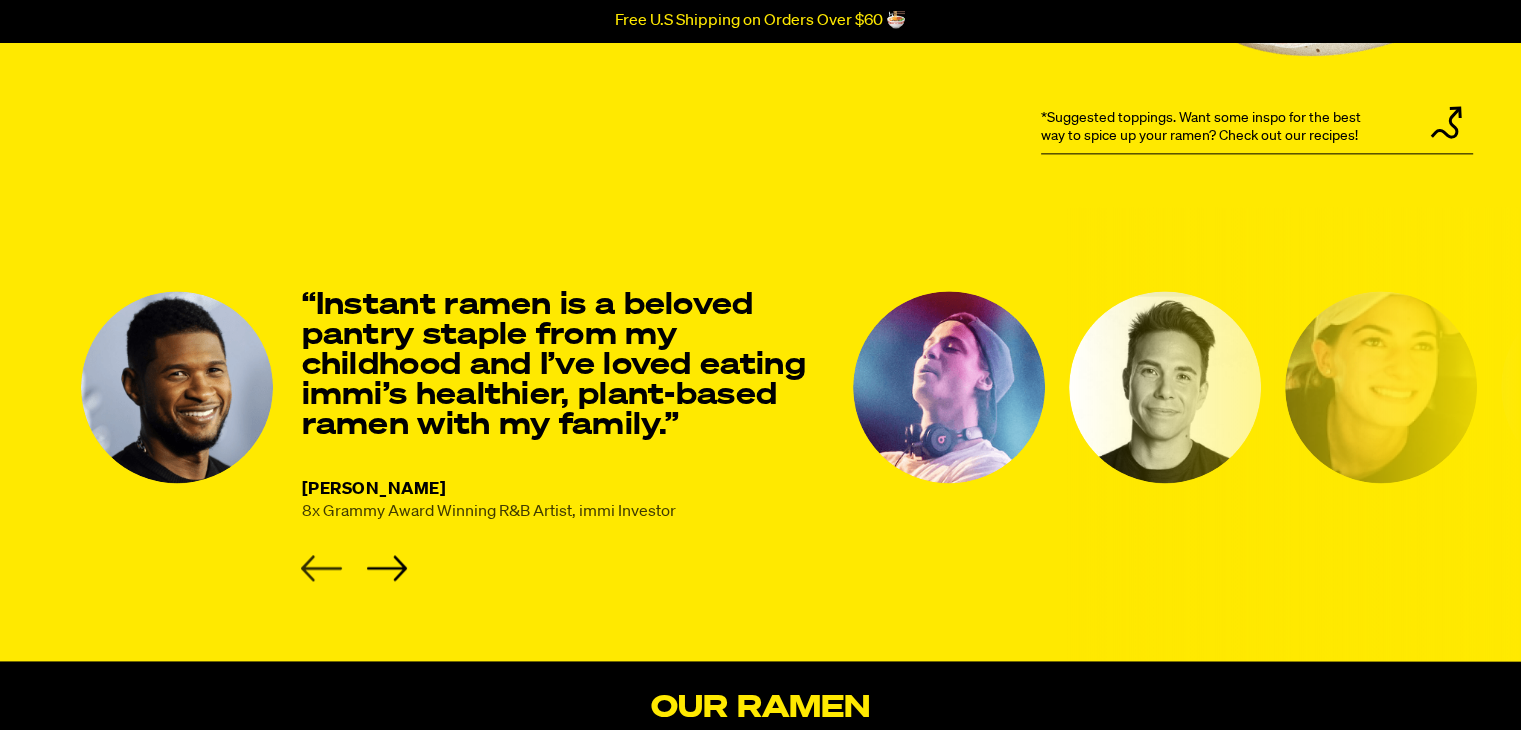 click 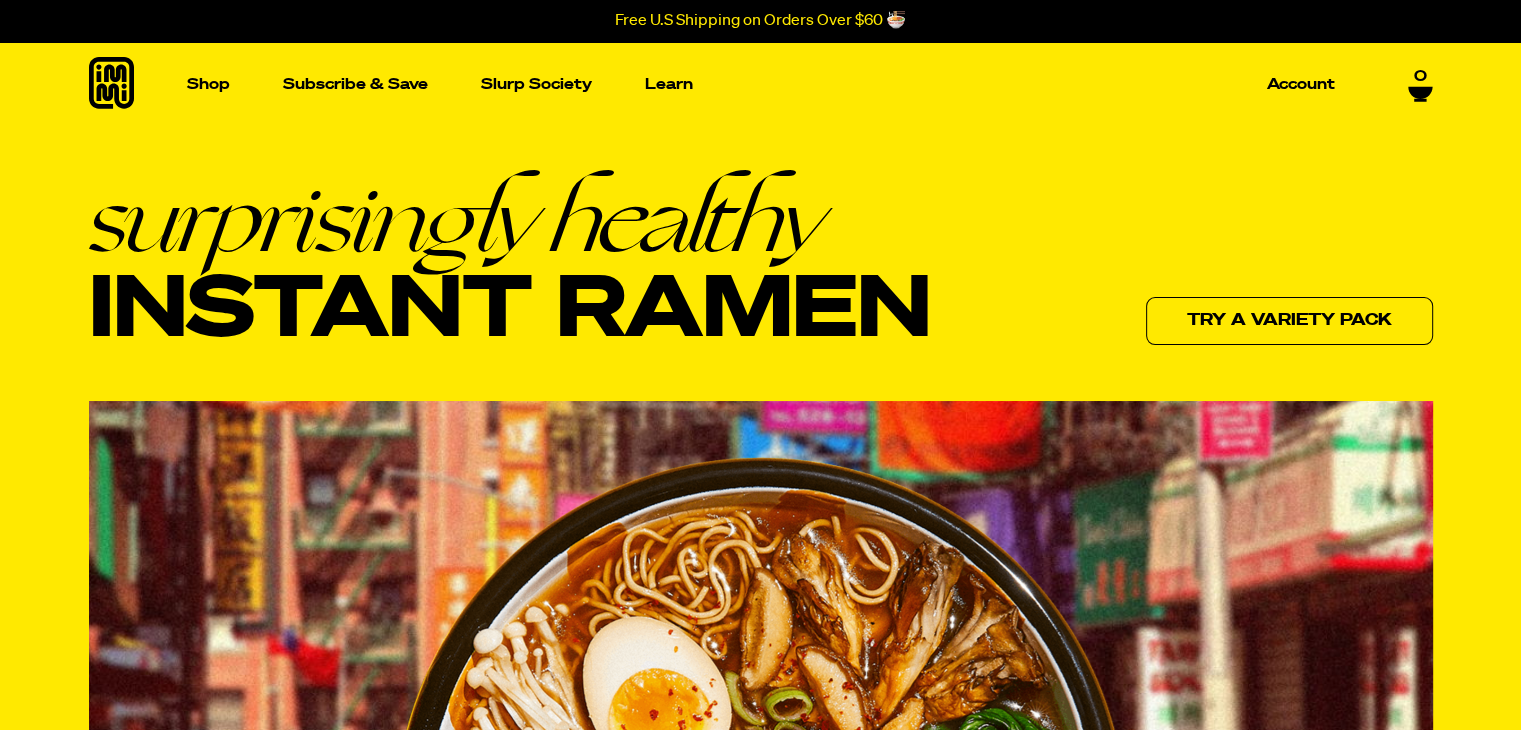 scroll, scrollTop: 0, scrollLeft: 0, axis: both 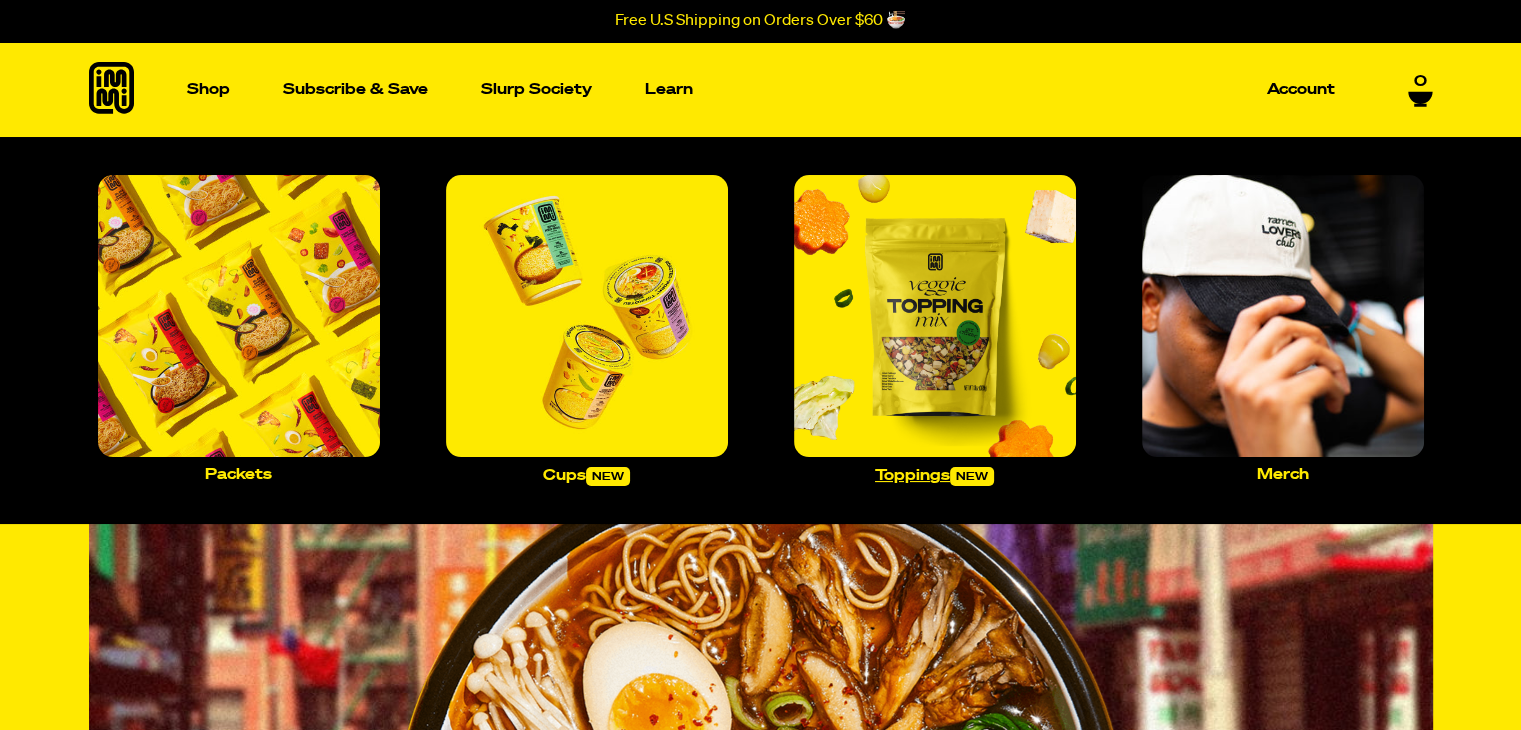 click at bounding box center [935, 316] 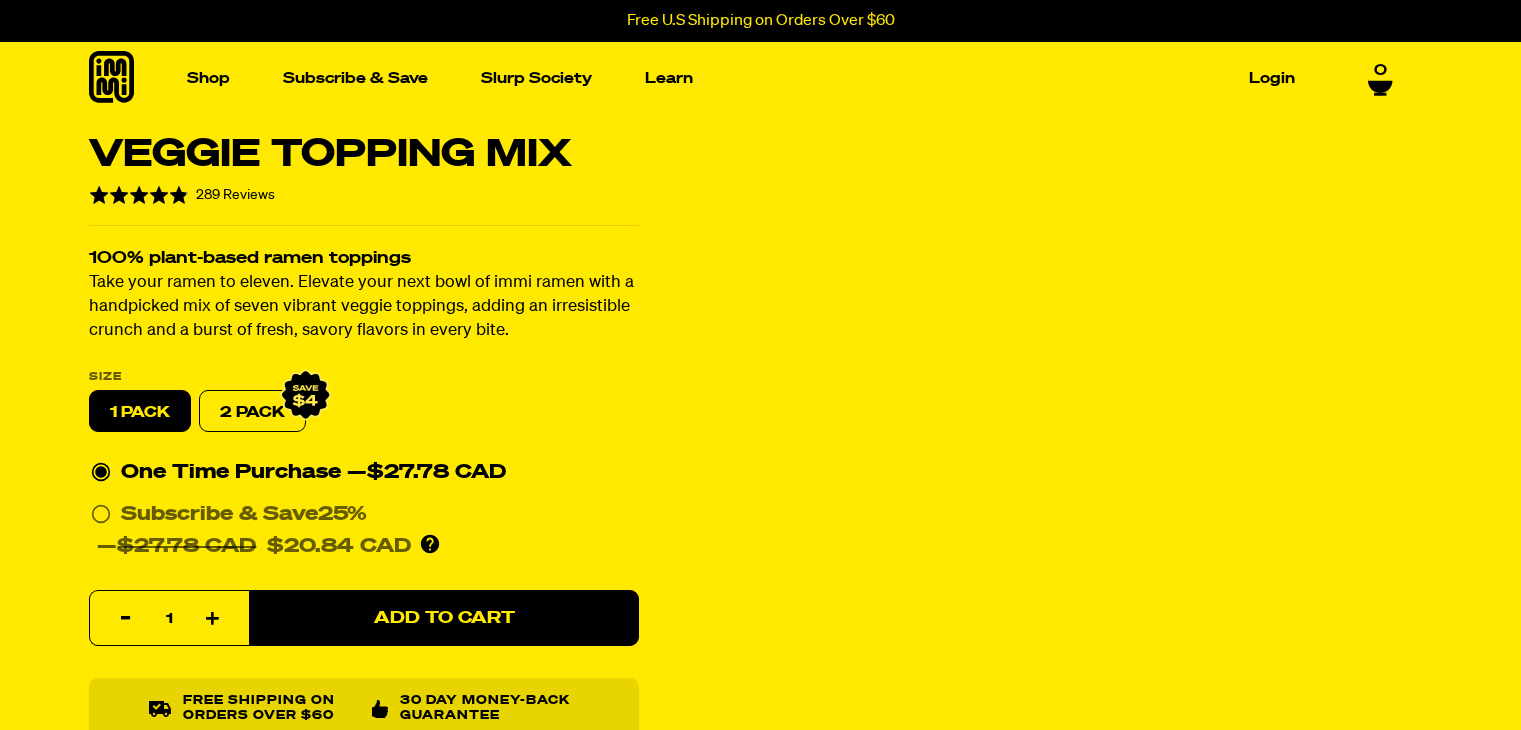 scroll, scrollTop: 0, scrollLeft: 0, axis: both 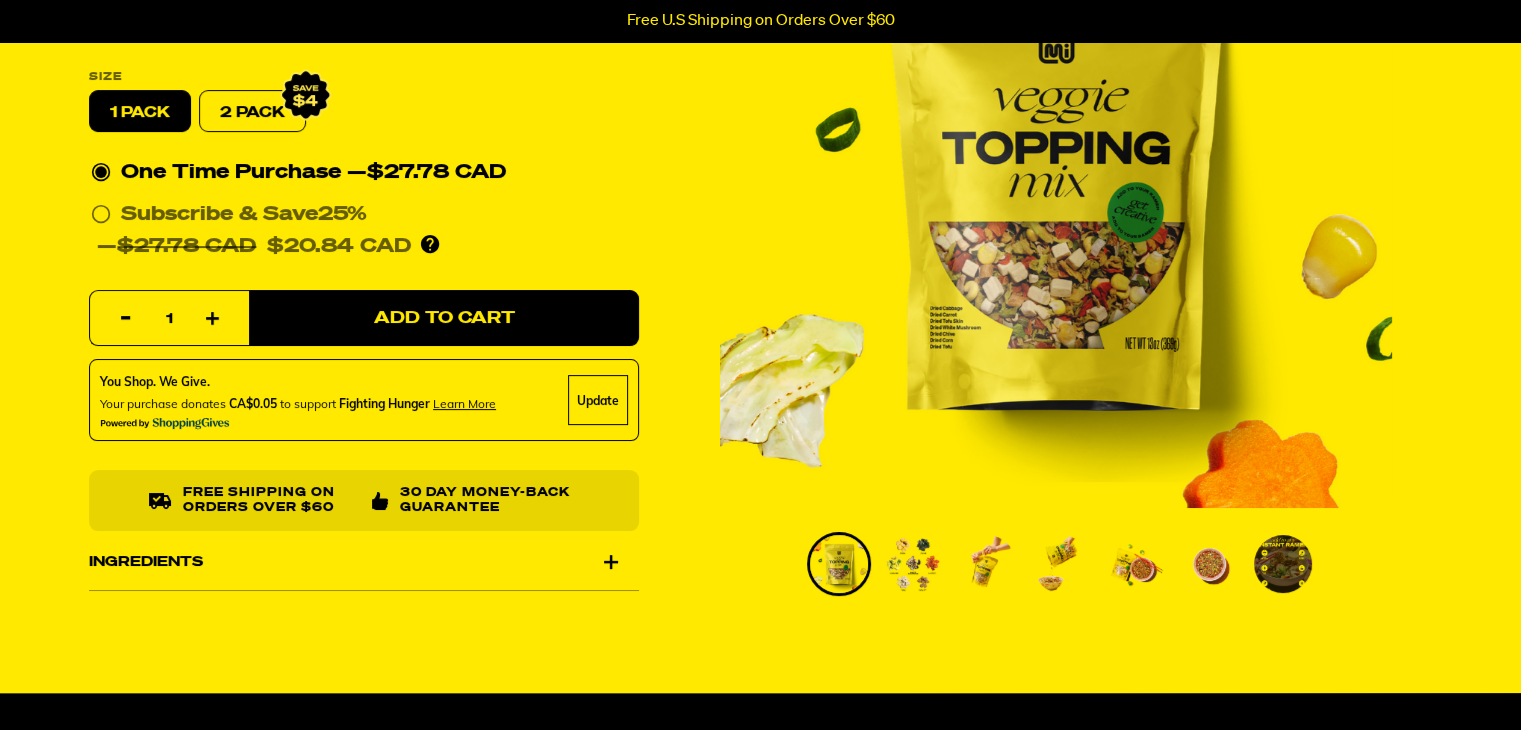 click at bounding box center [913, 564] 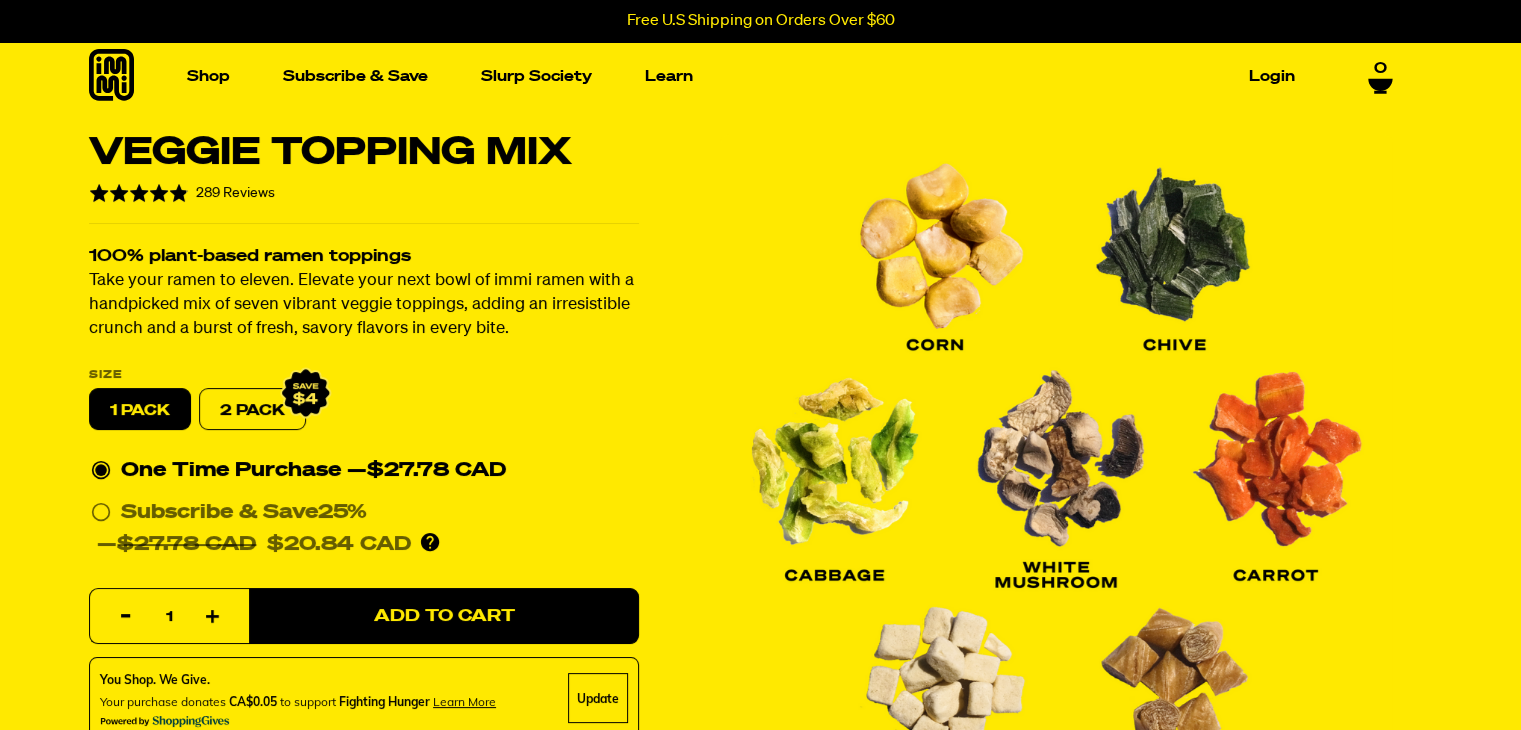 scroll, scrollTop: 0, scrollLeft: 0, axis: both 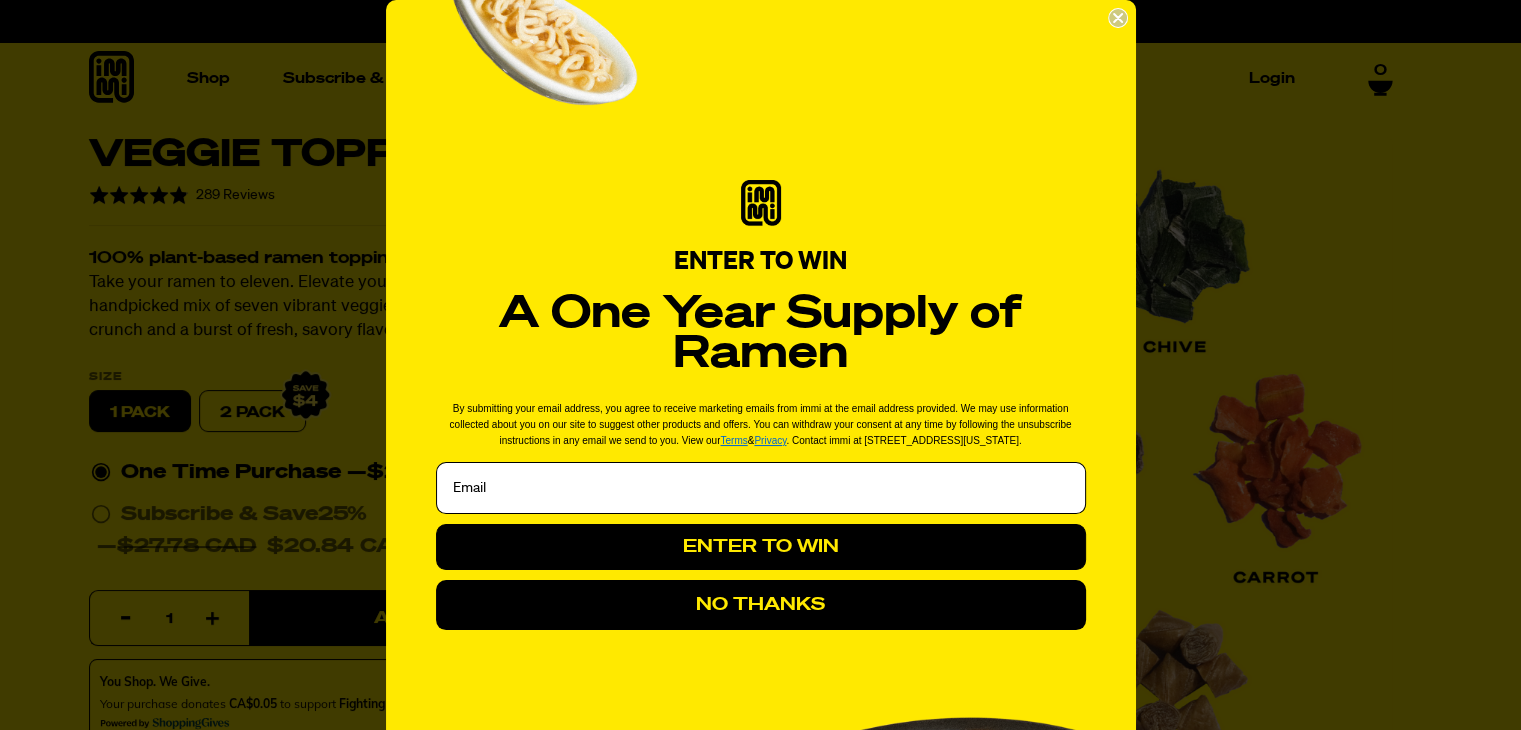 click 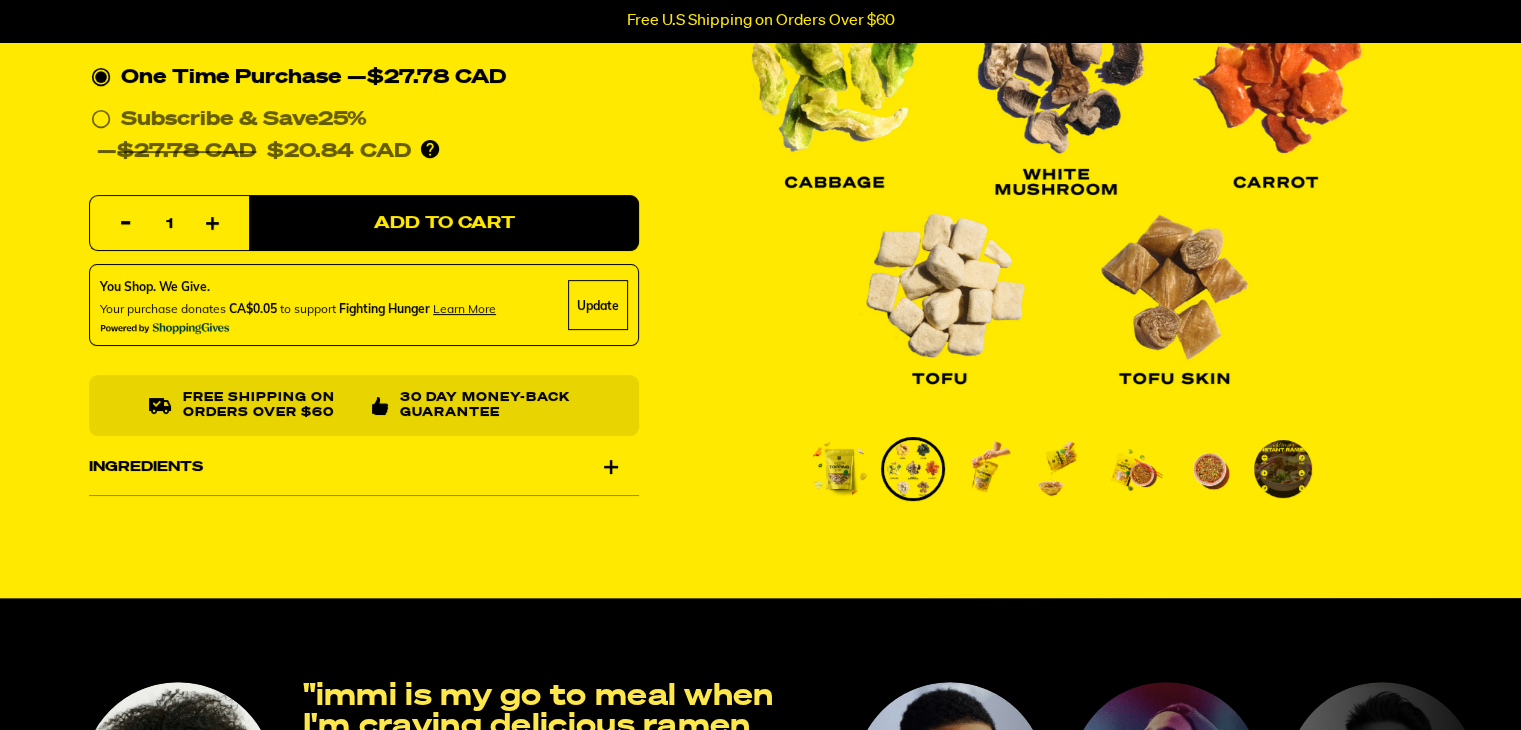 scroll, scrollTop: 400, scrollLeft: 0, axis: vertical 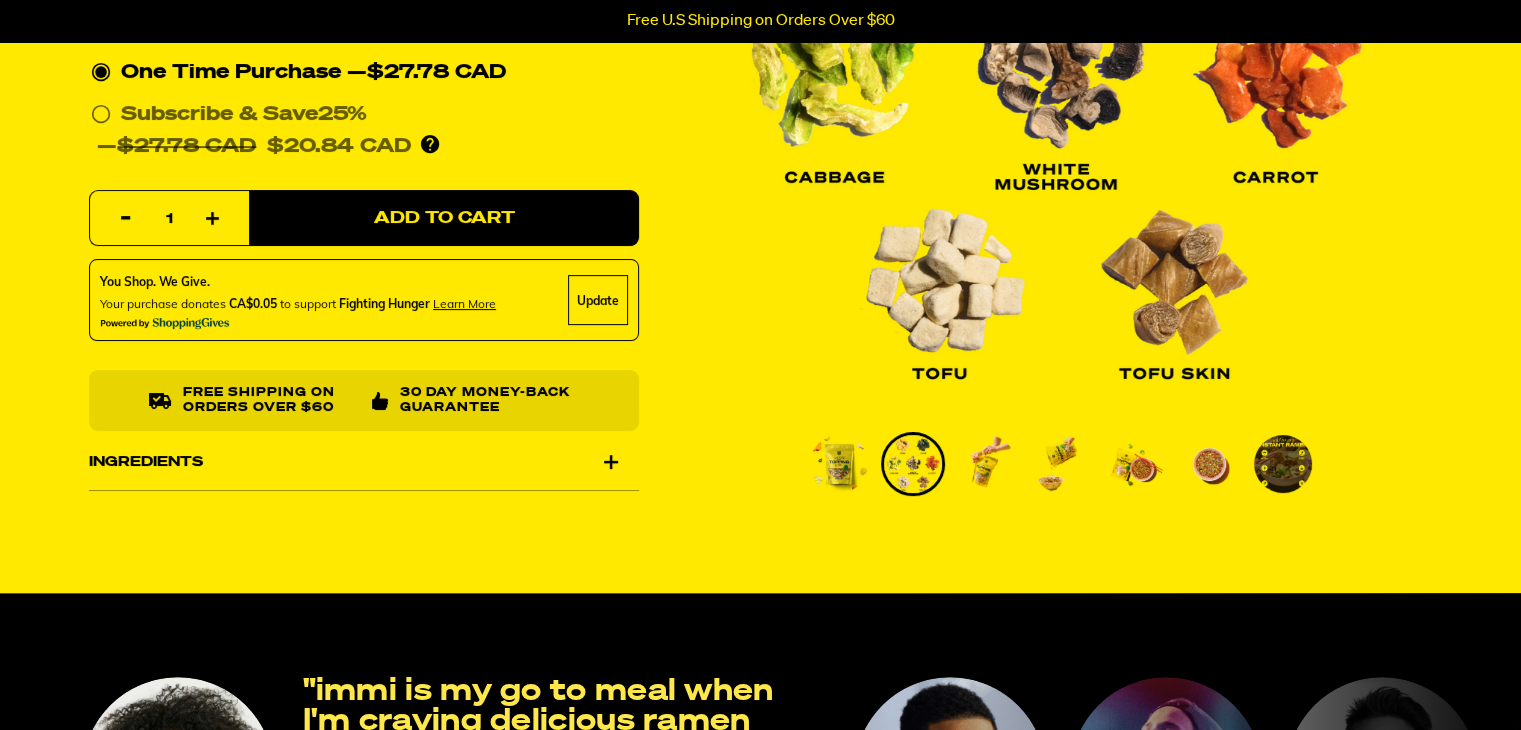 click at bounding box center (987, 464) 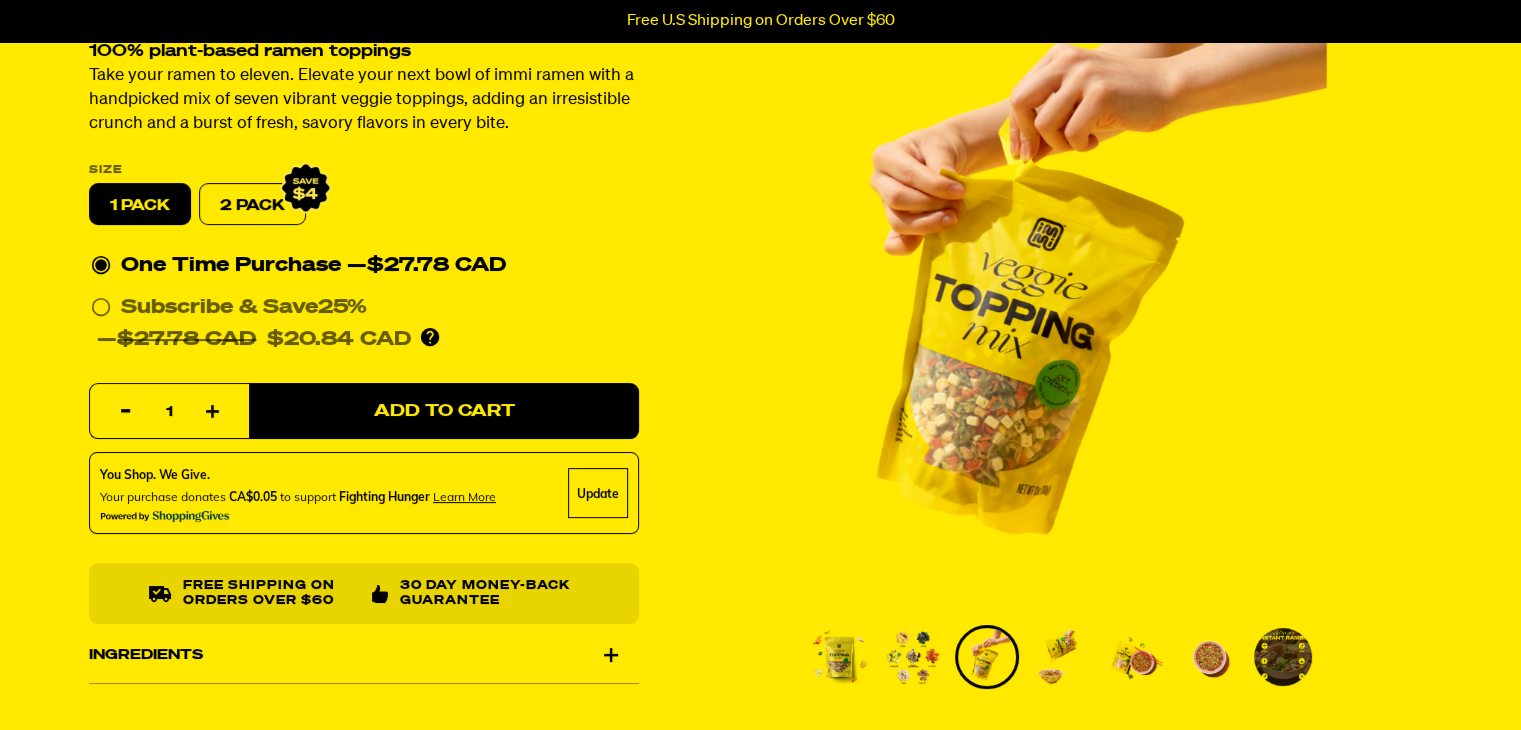 scroll, scrollTop: 200, scrollLeft: 0, axis: vertical 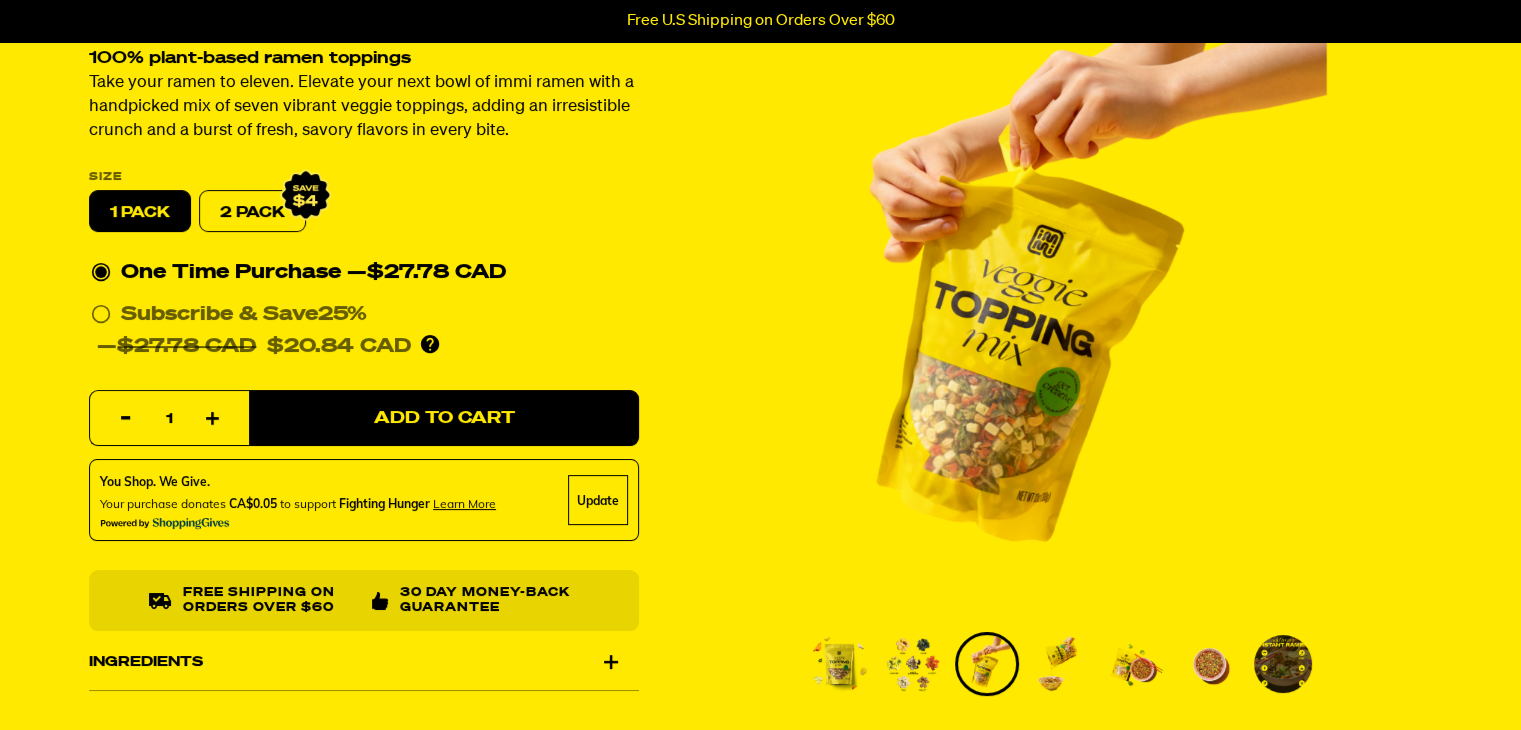 click at bounding box center (1061, 664) 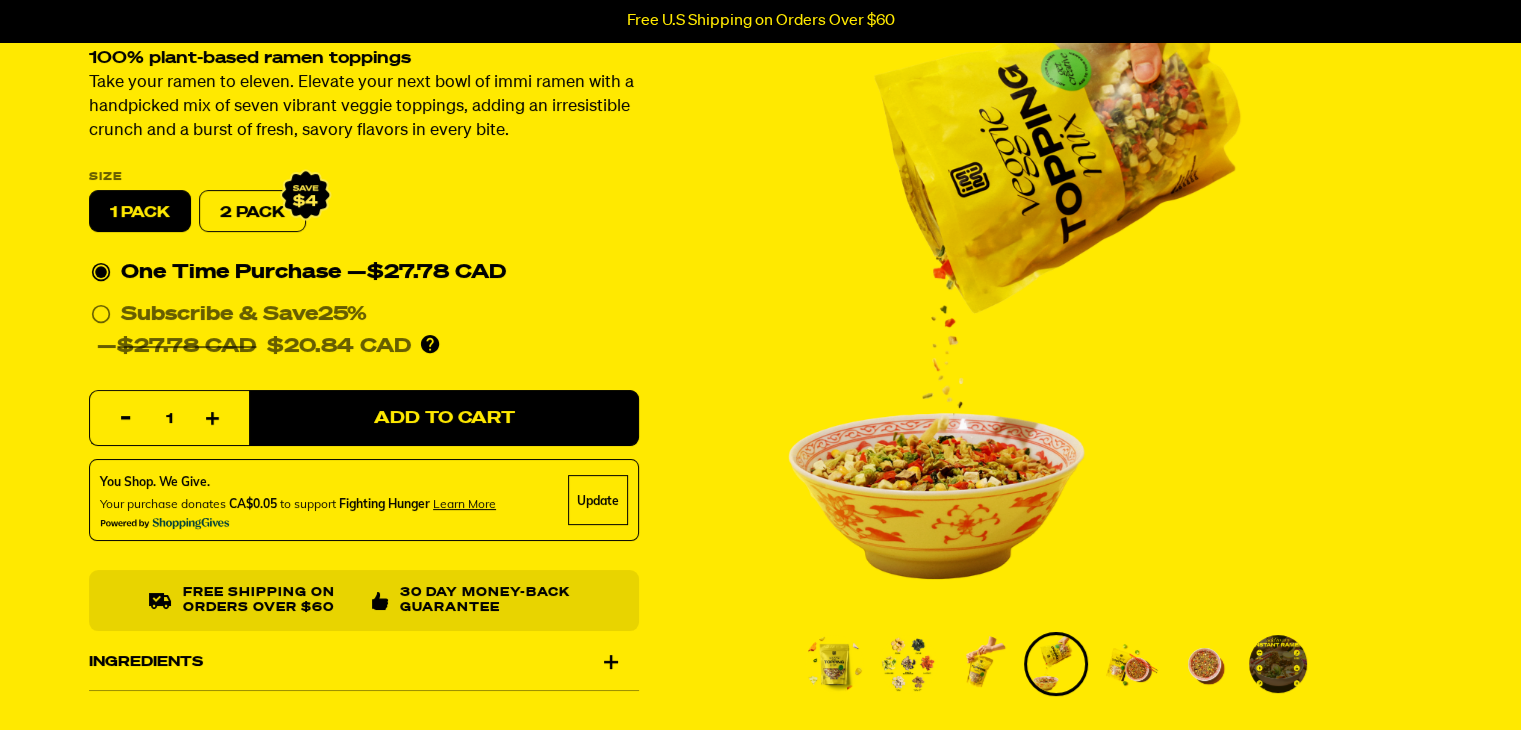 click at bounding box center (1130, 664) 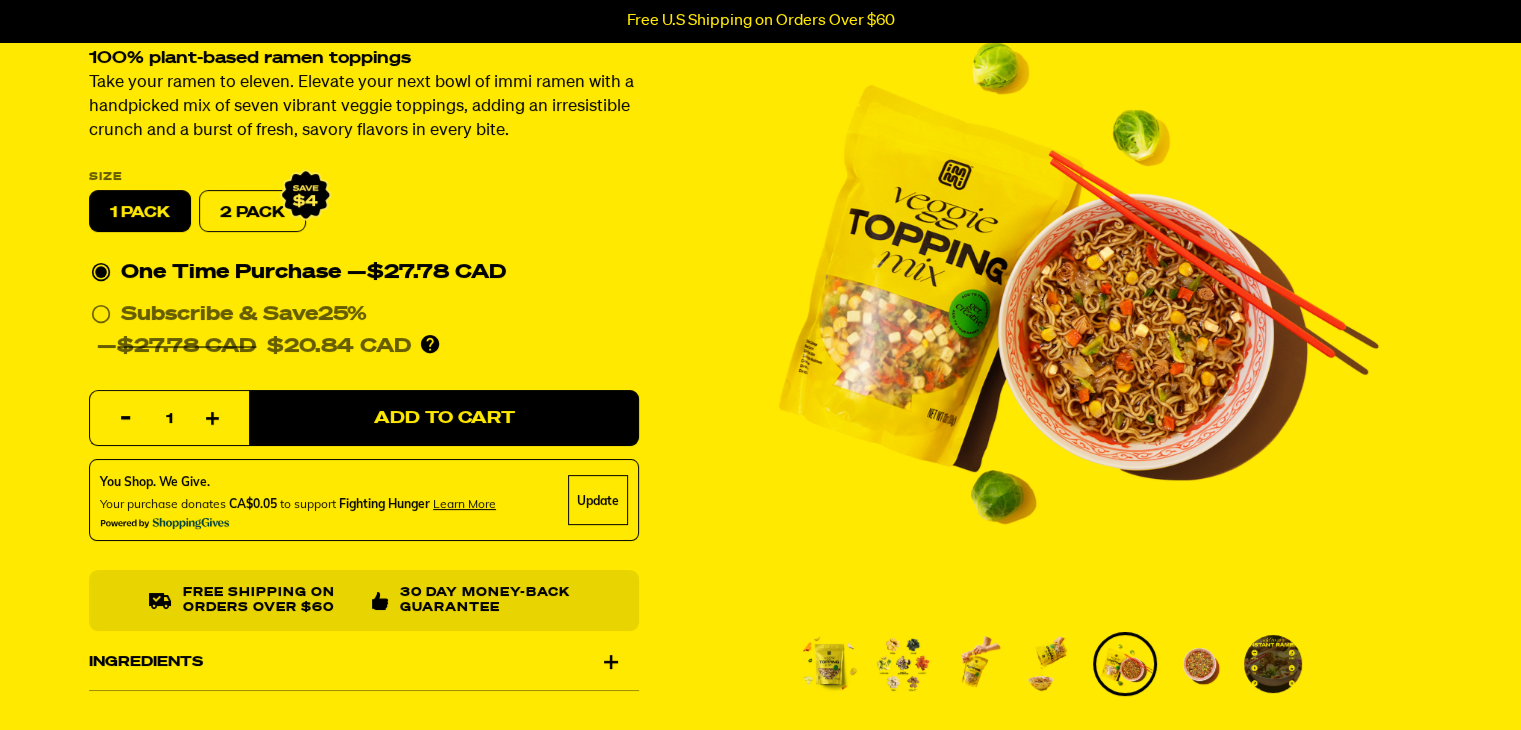click at bounding box center [1199, 664] 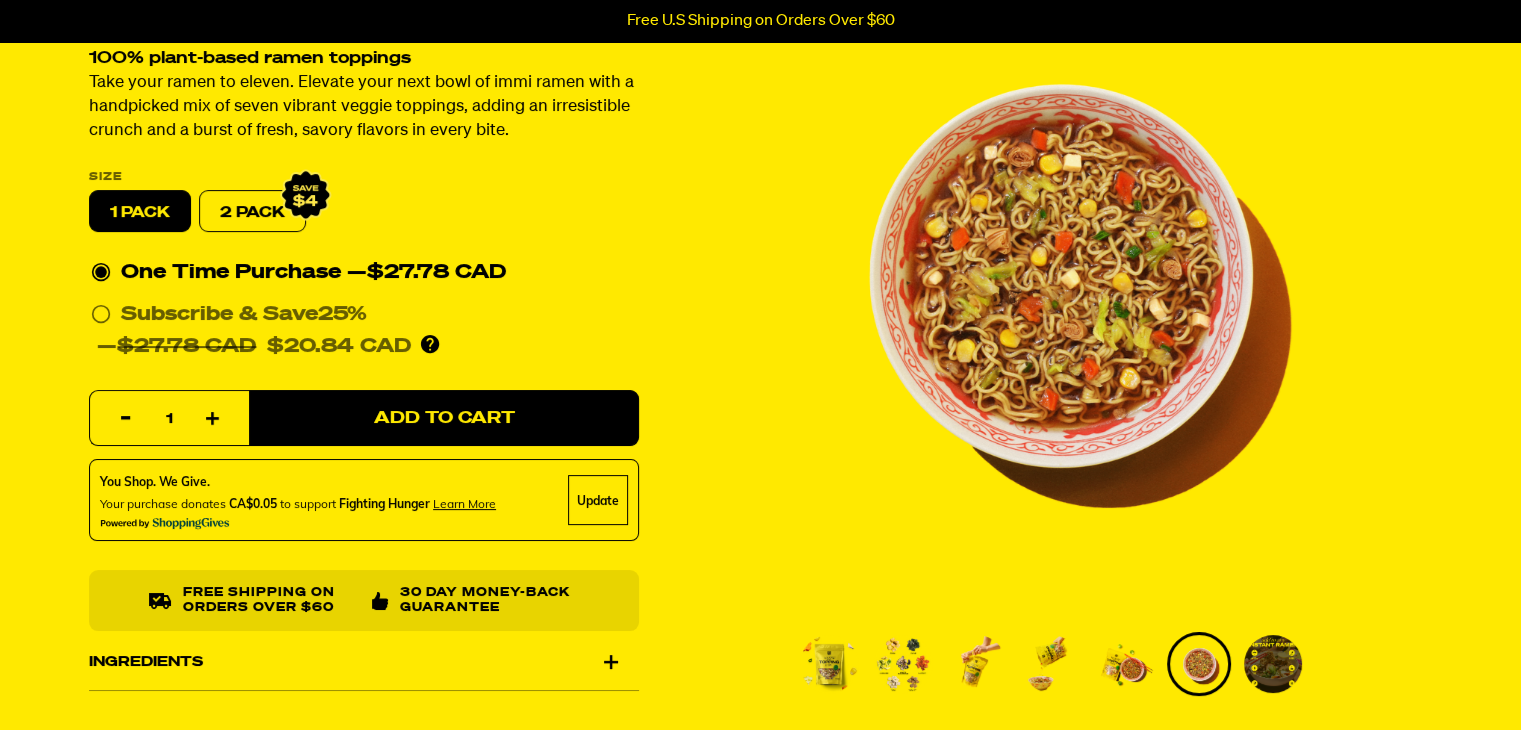 click at bounding box center (1273, 664) 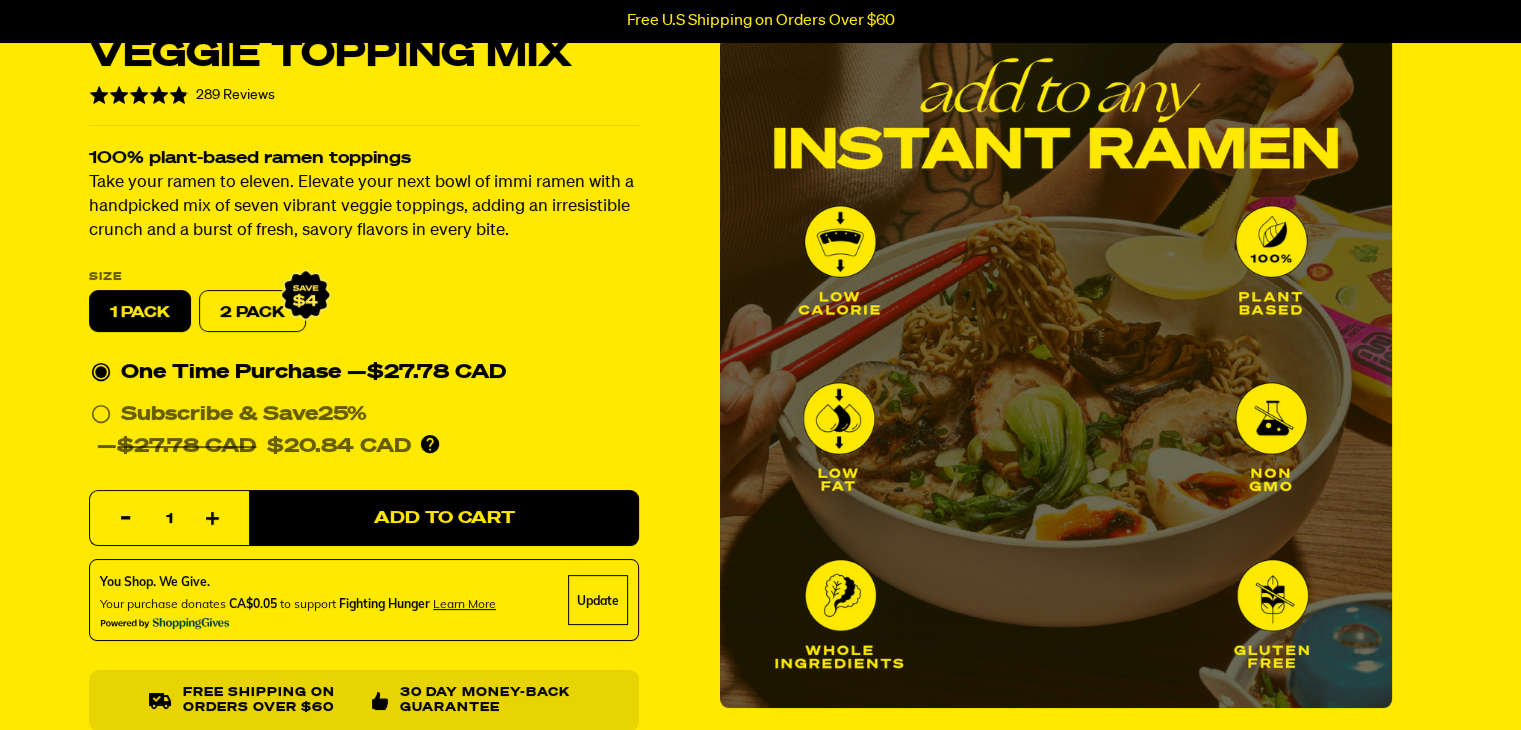 scroll, scrollTop: 200, scrollLeft: 0, axis: vertical 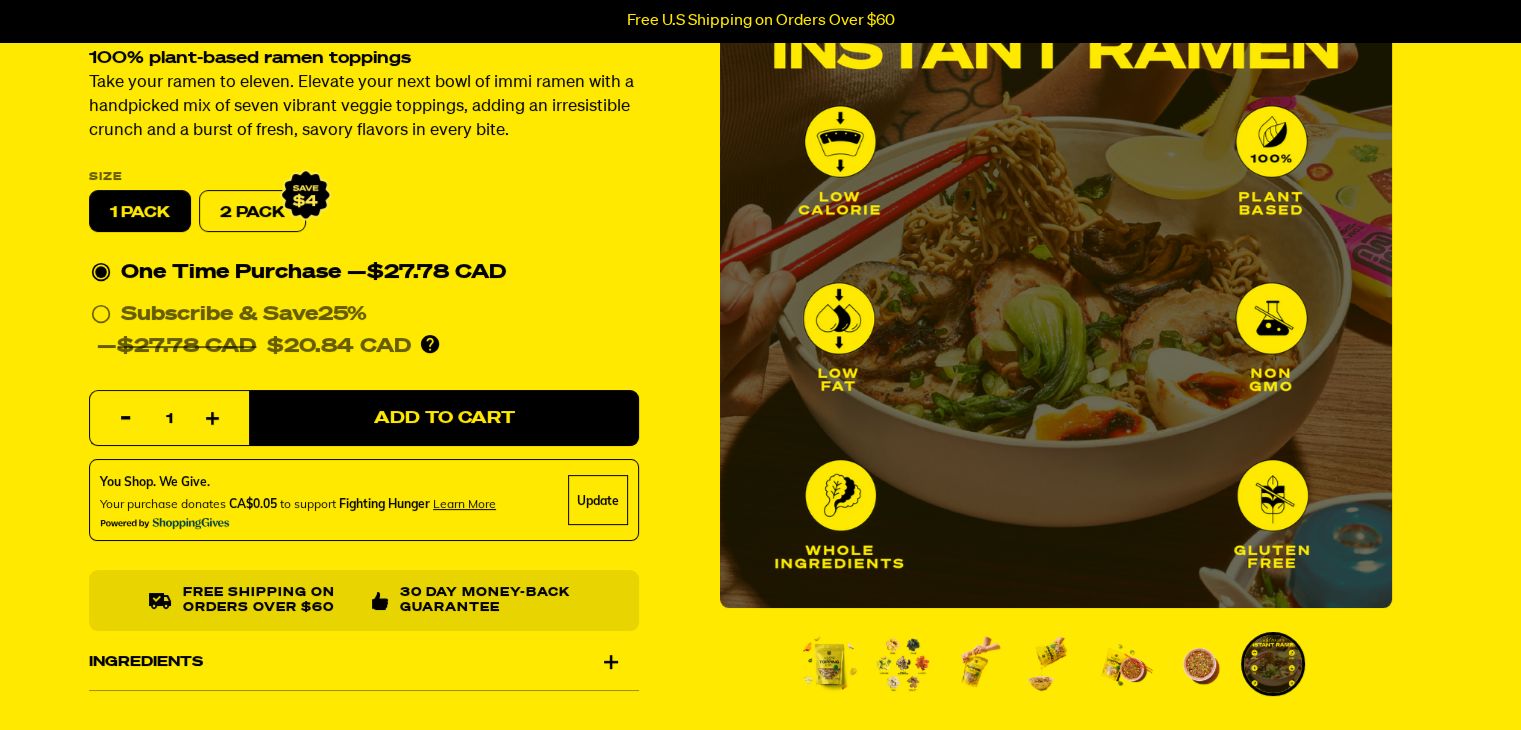 click at bounding box center [1056, 272] 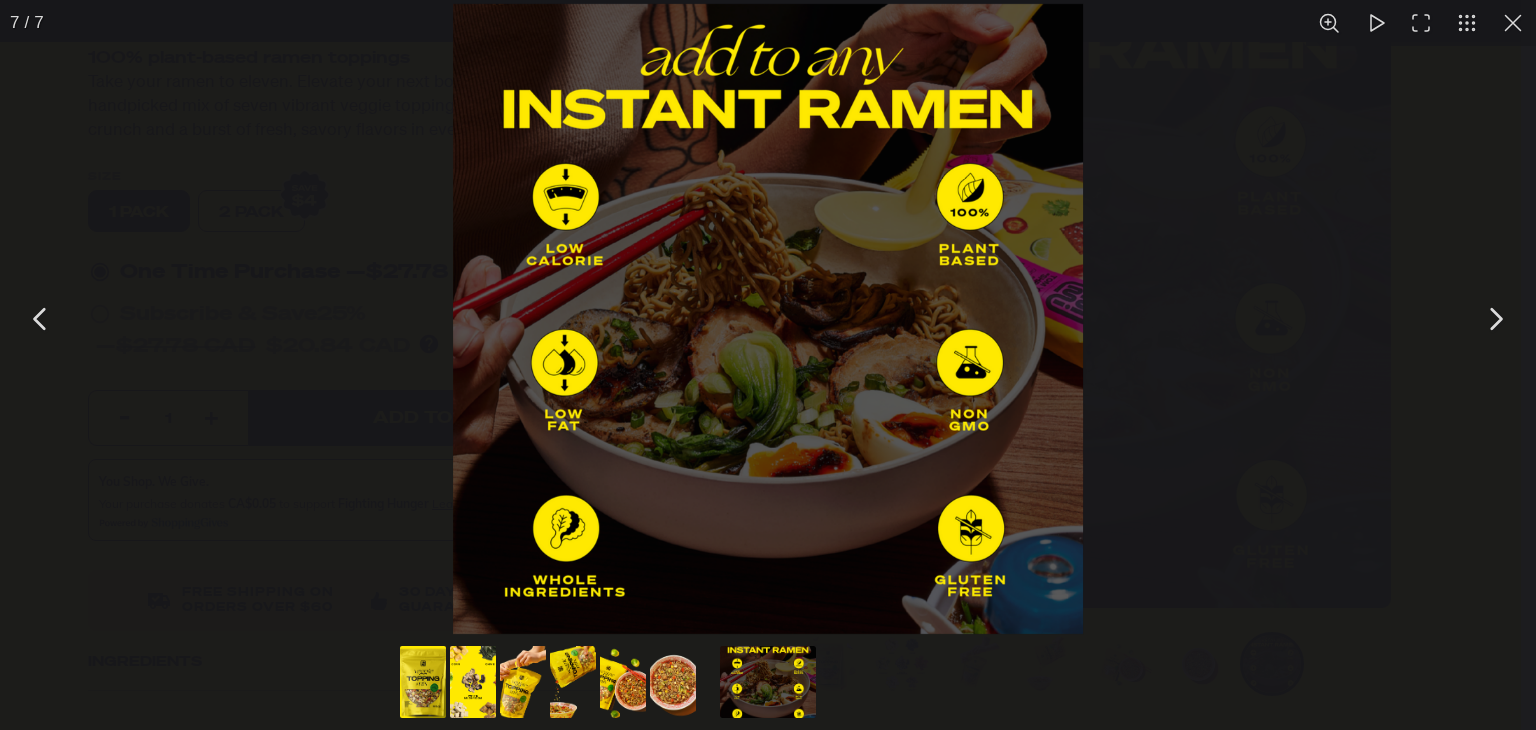 click at bounding box center (1513, 23) 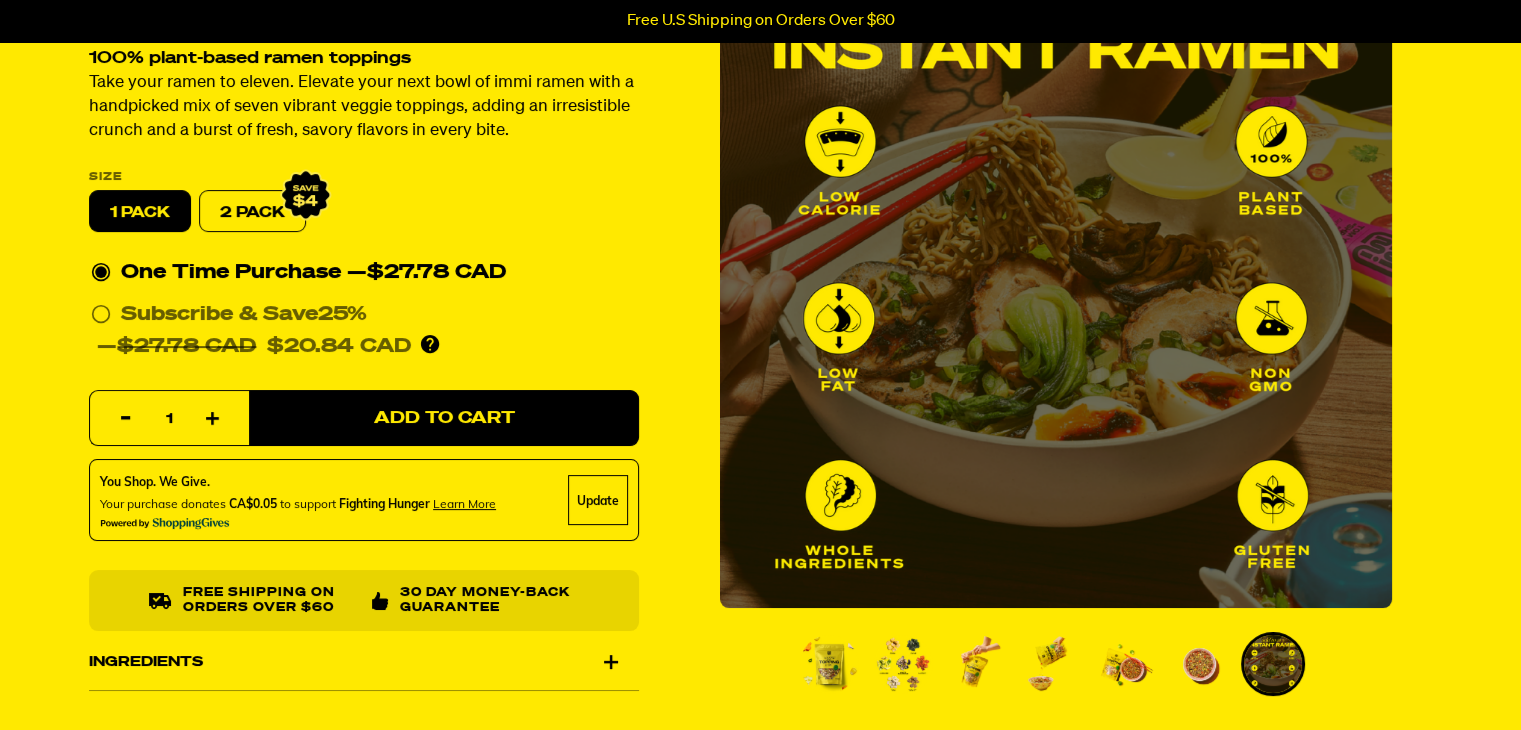 click at bounding box center [903, 664] 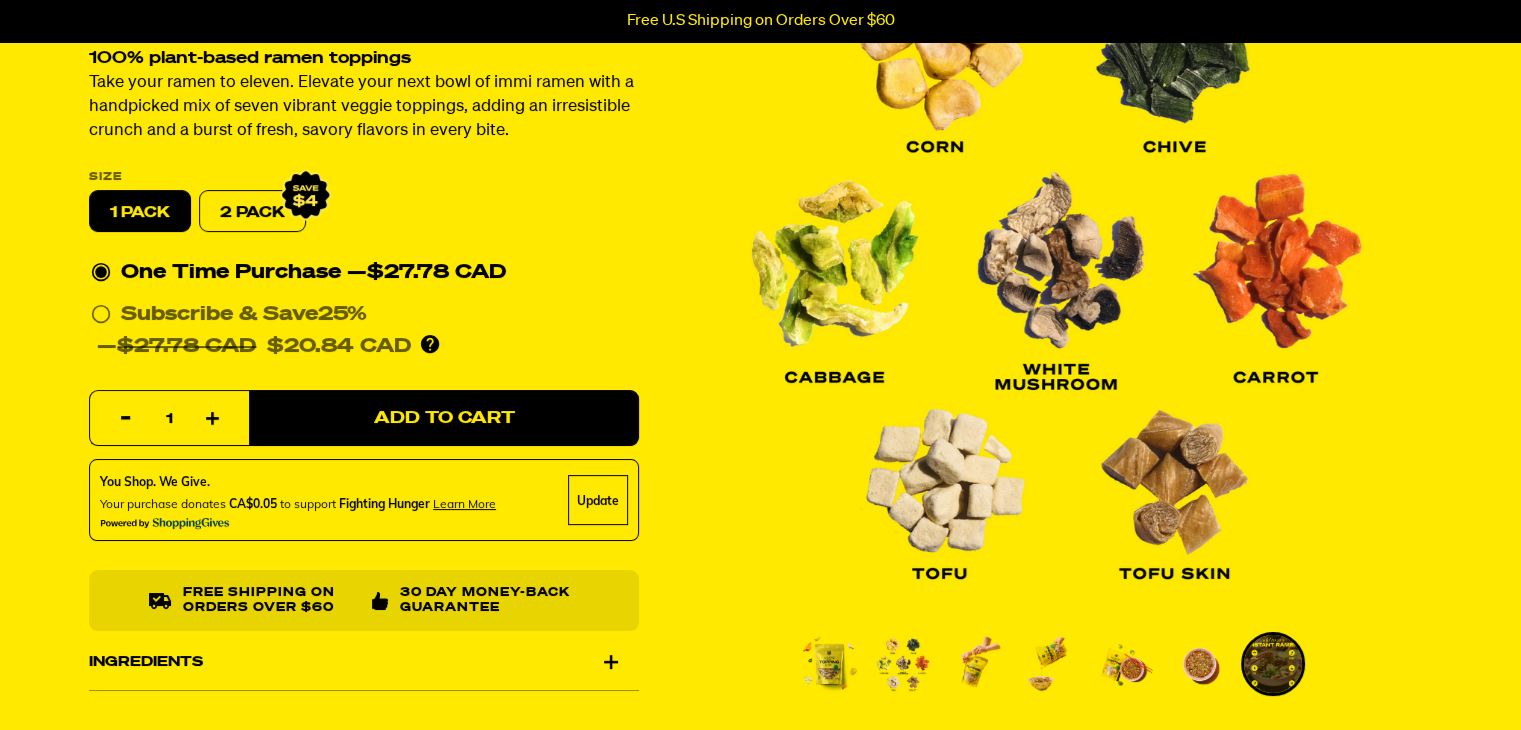 click at bounding box center (903, 664) 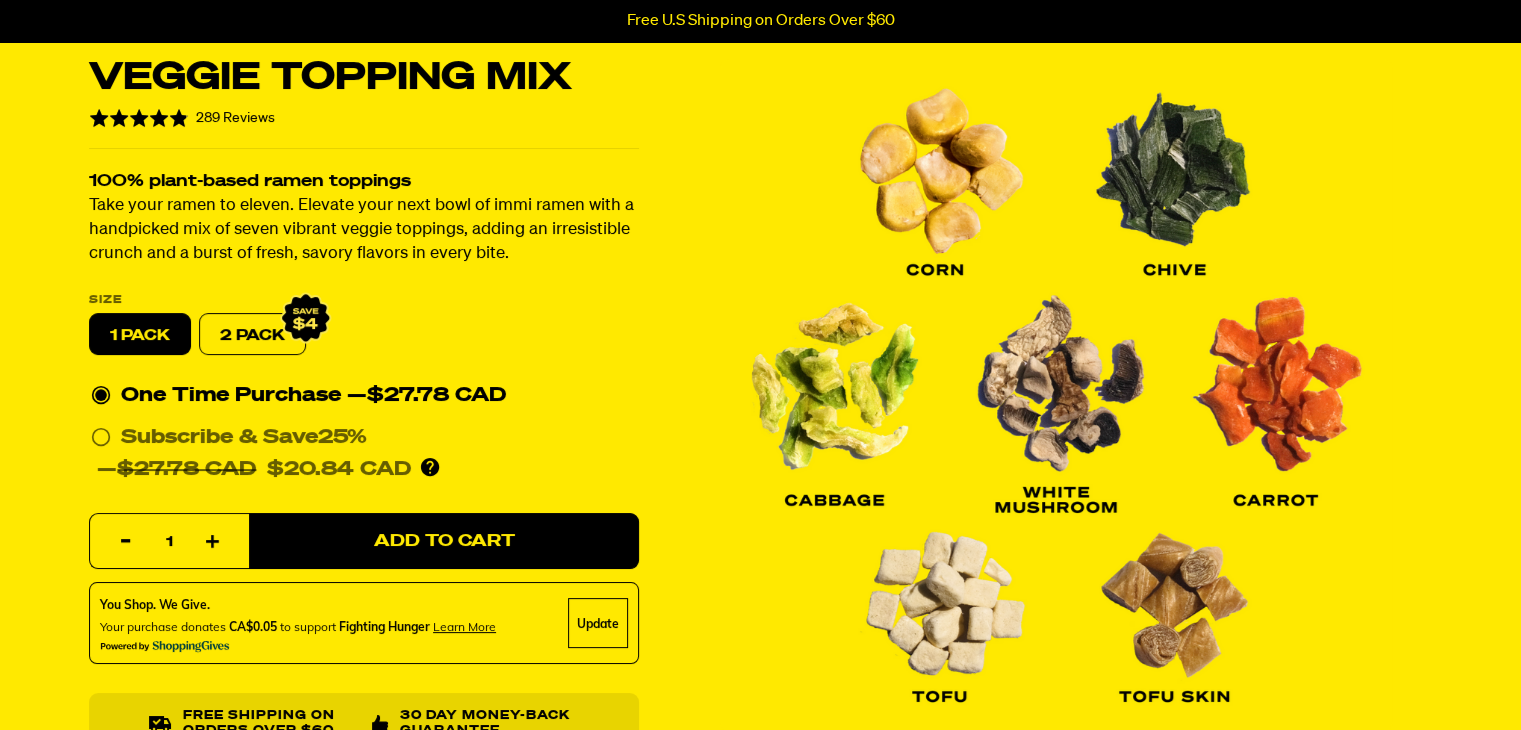 scroll, scrollTop: 200, scrollLeft: 0, axis: vertical 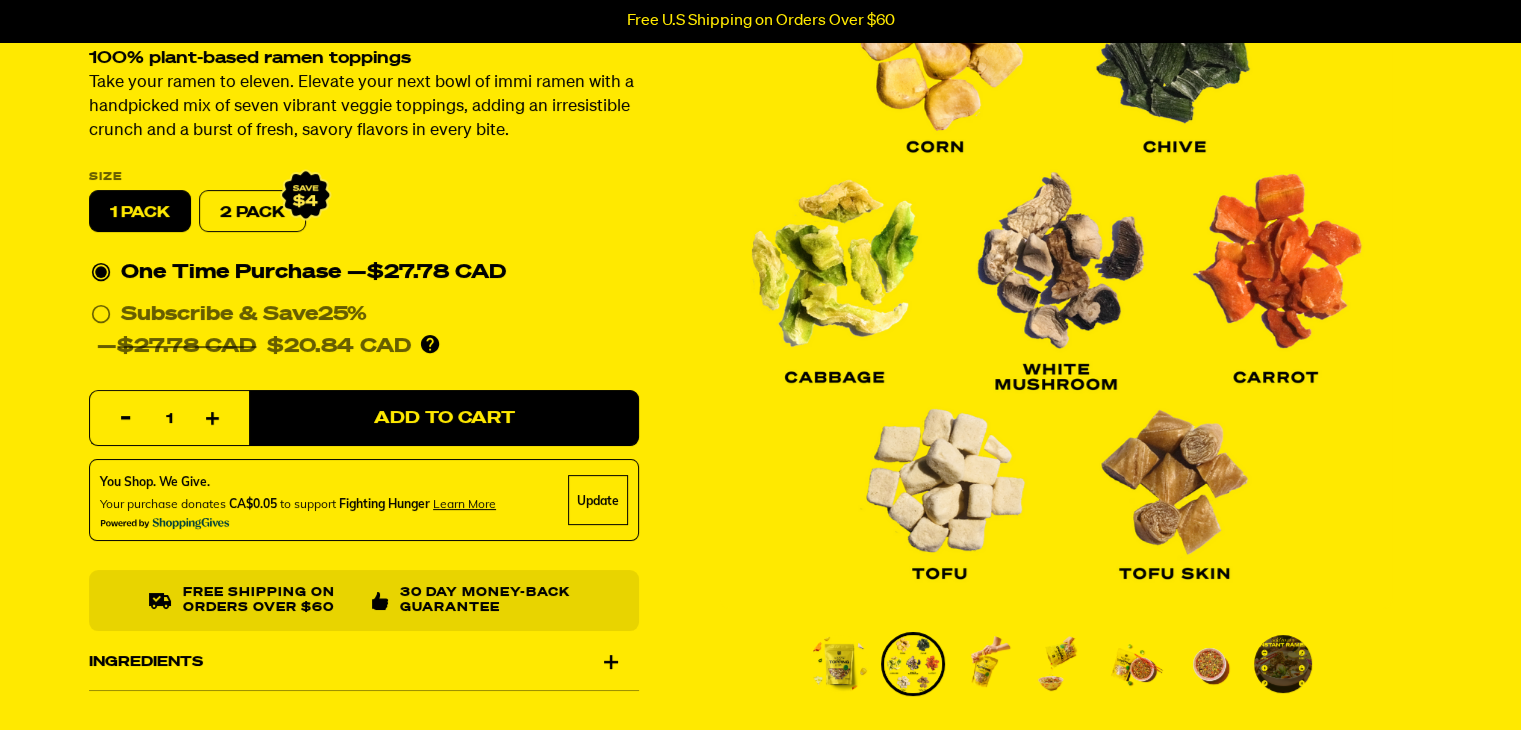 click at bounding box center (839, 664) 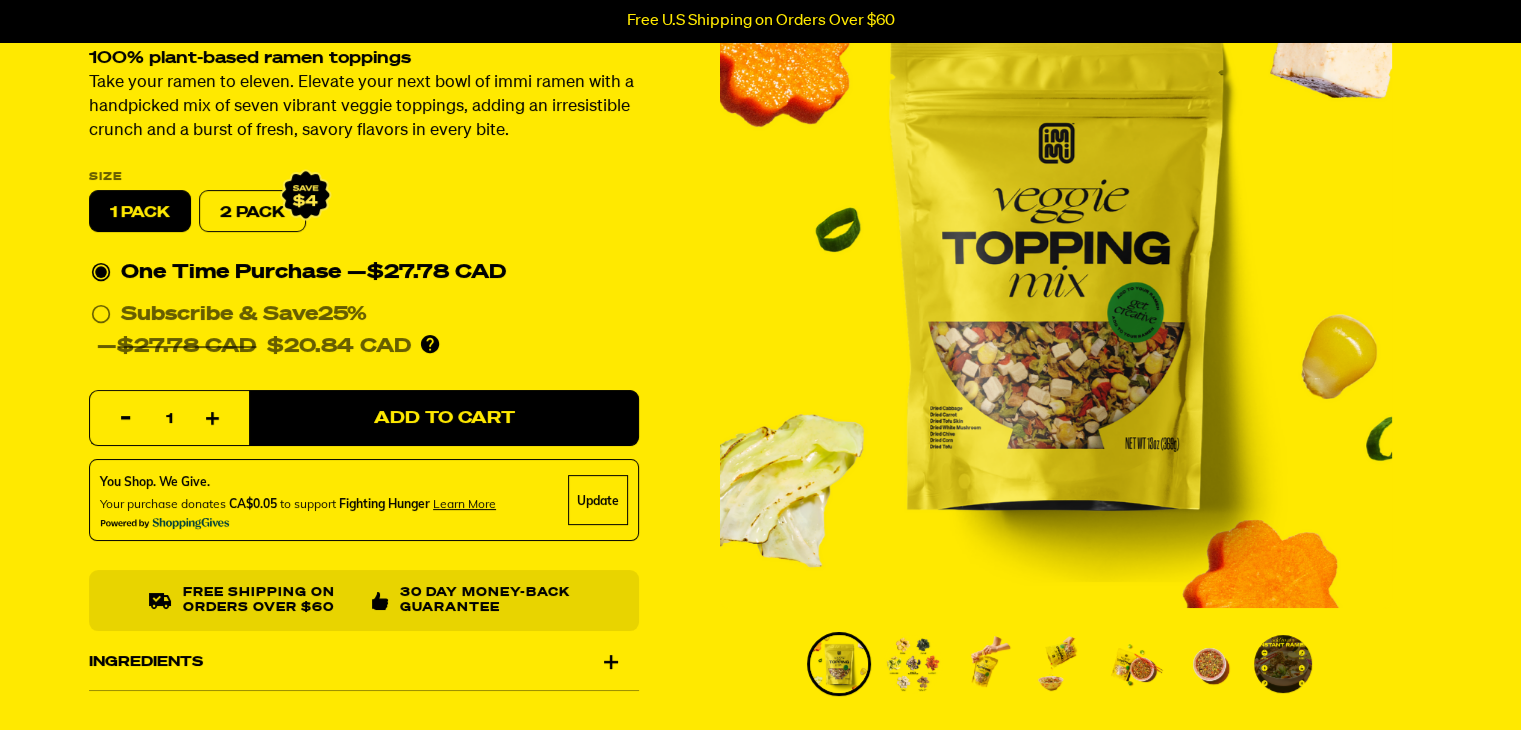 click at bounding box center [987, 664] 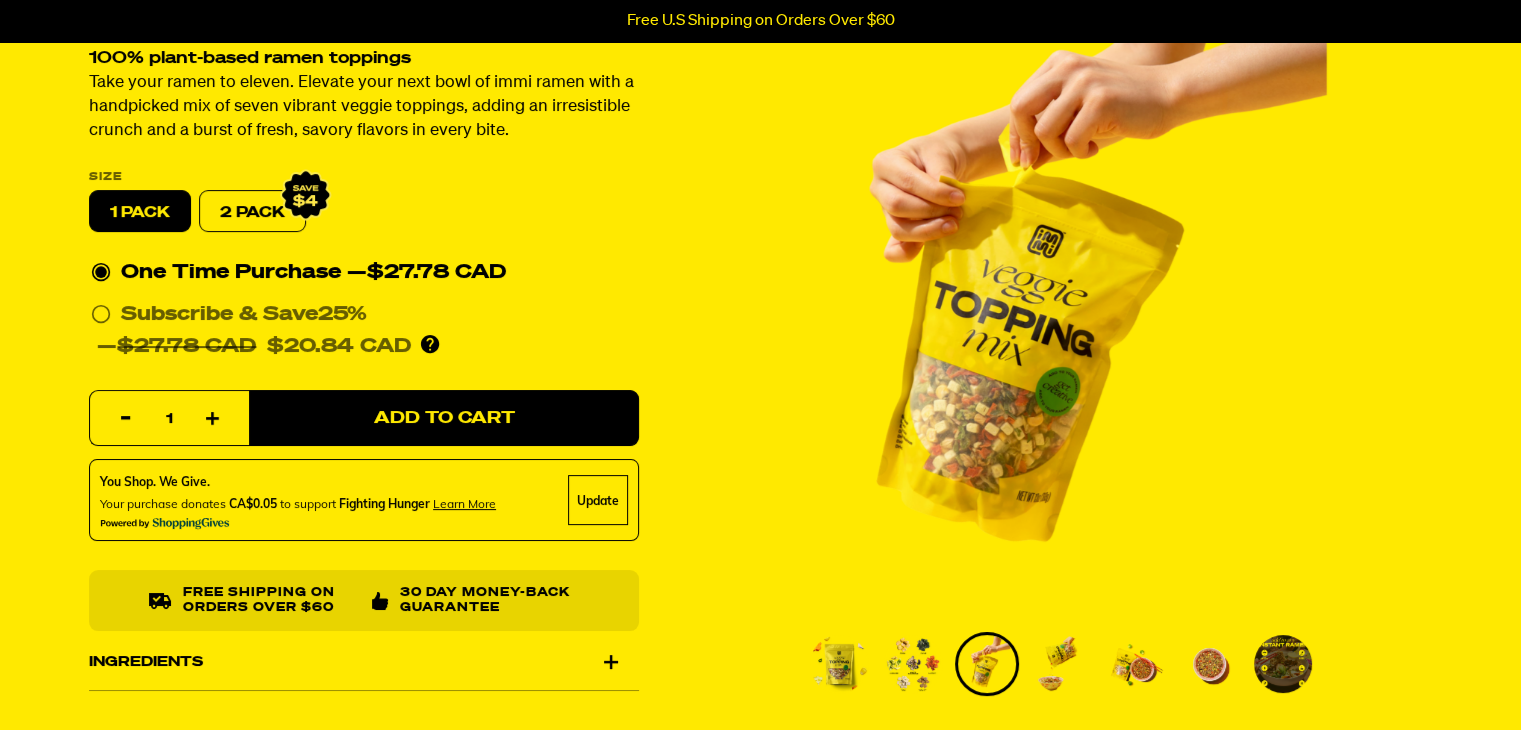 click at bounding box center [1061, 664] 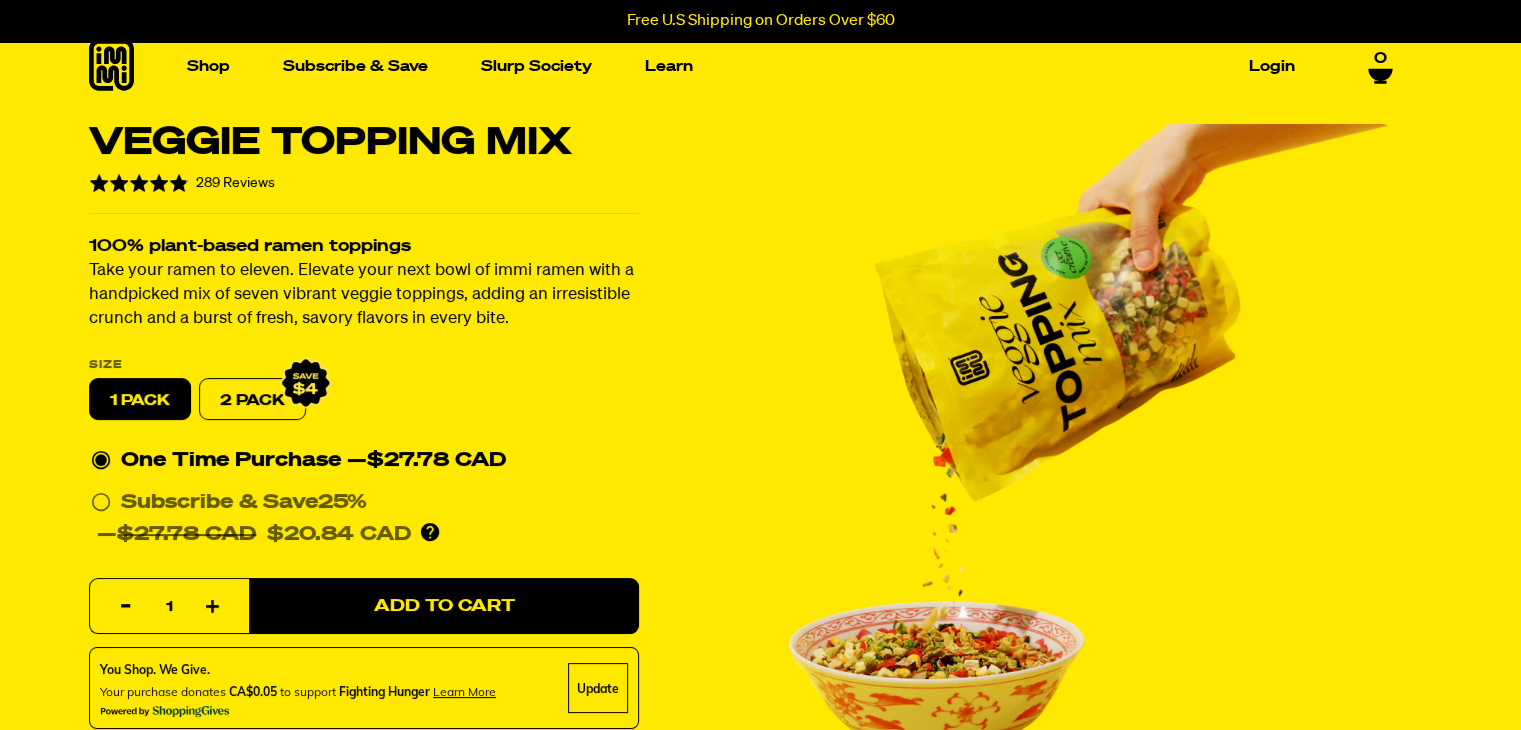 scroll, scrollTop: 0, scrollLeft: 0, axis: both 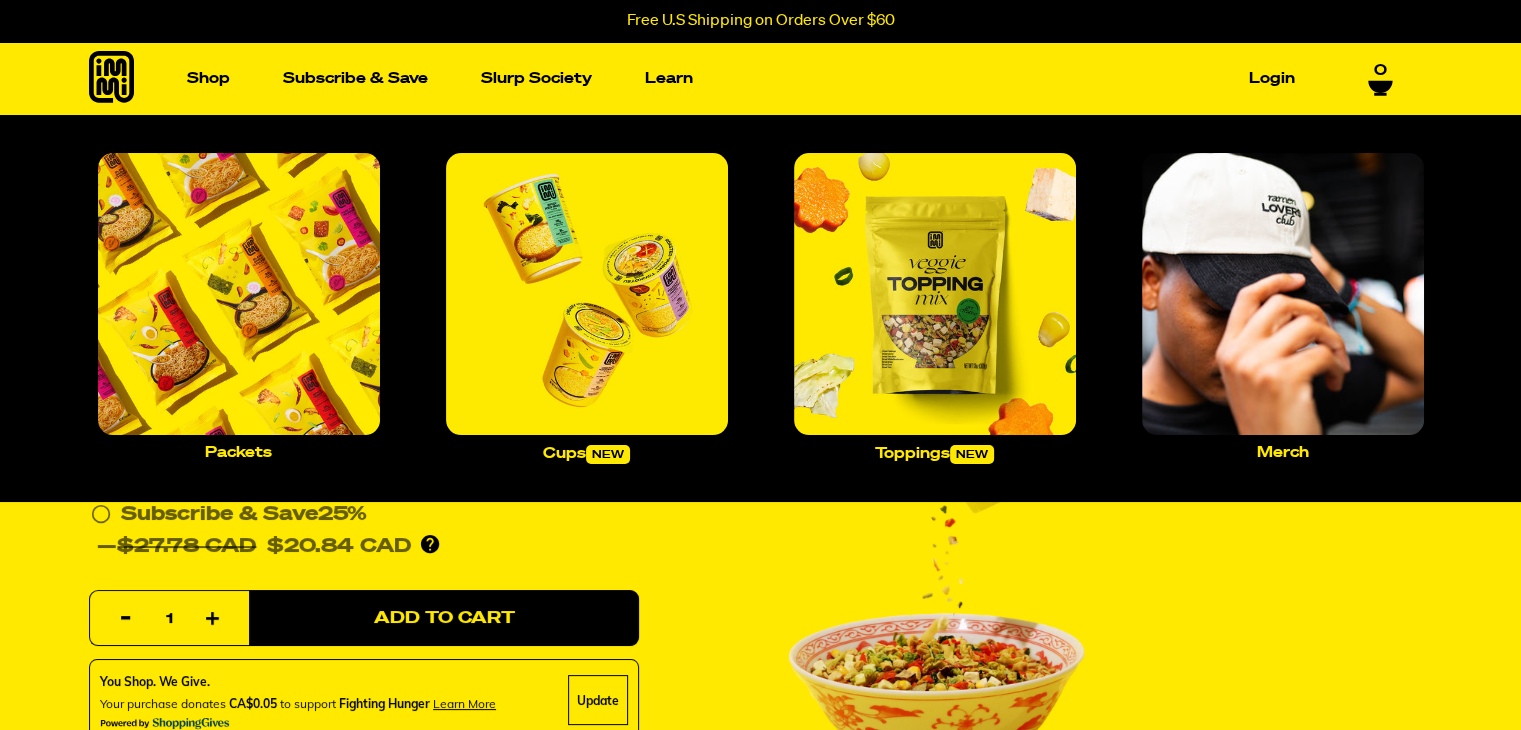 click on "Shop
Packets
Cups
new
Toppings
new" at bounding box center [208, 78] 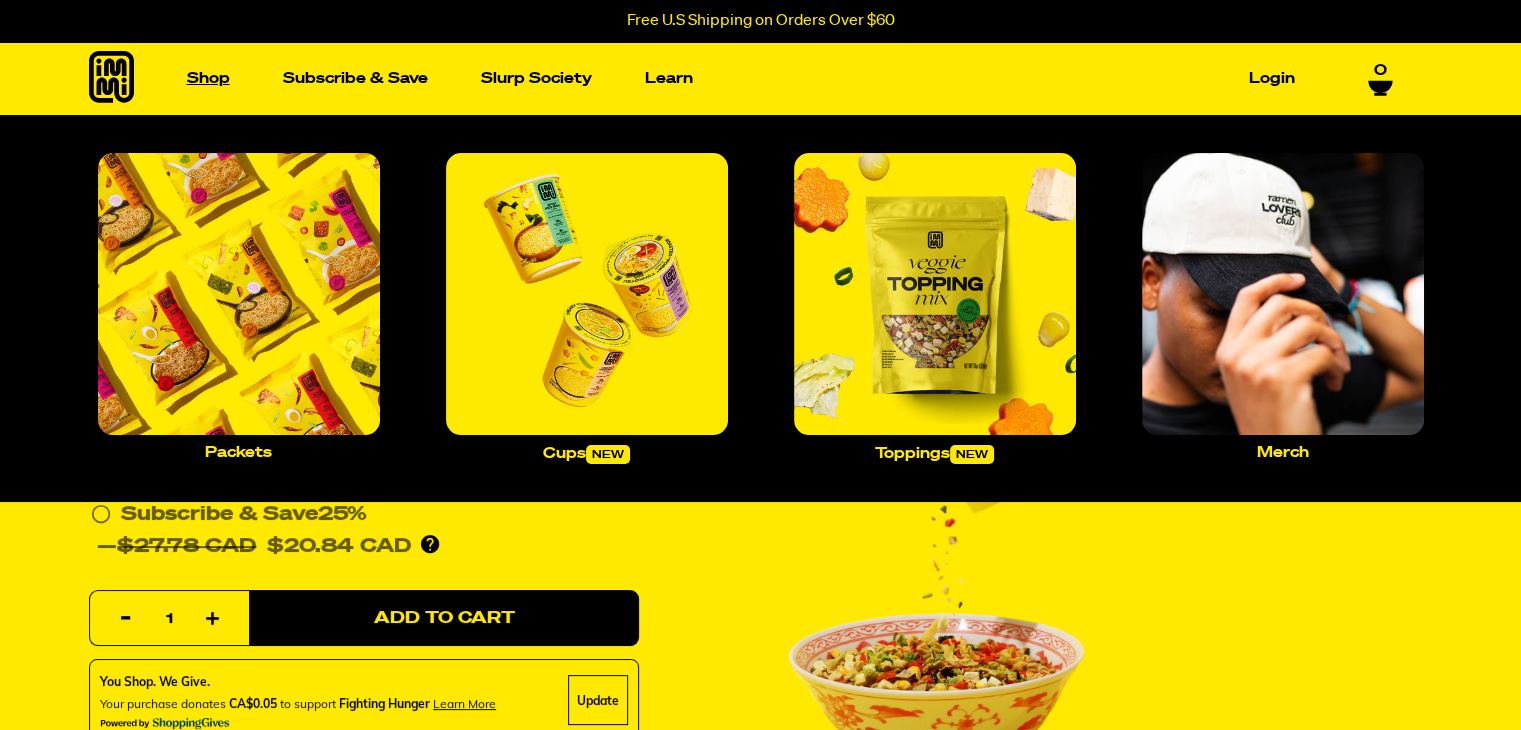 click on "Shop" at bounding box center [208, 78] 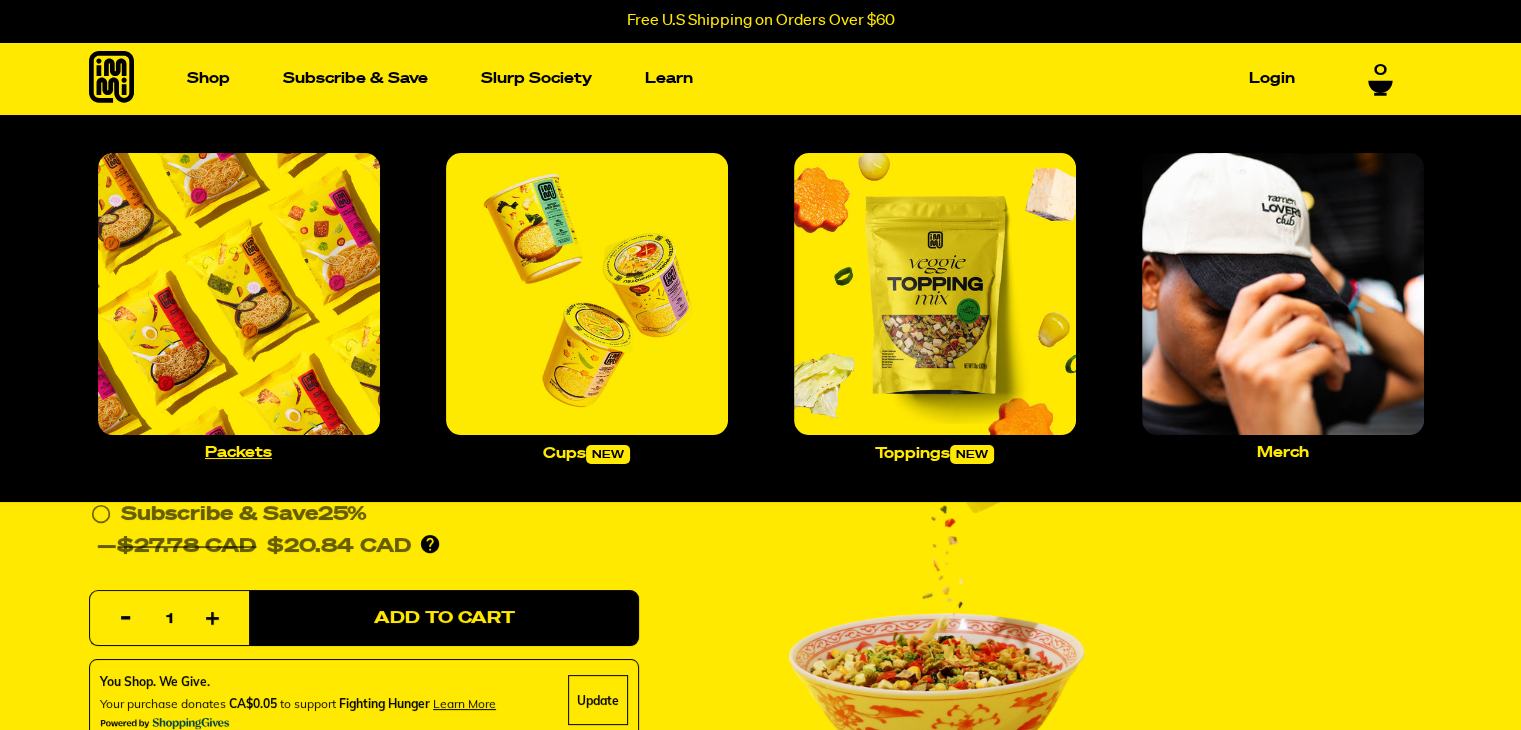 click at bounding box center (239, 294) 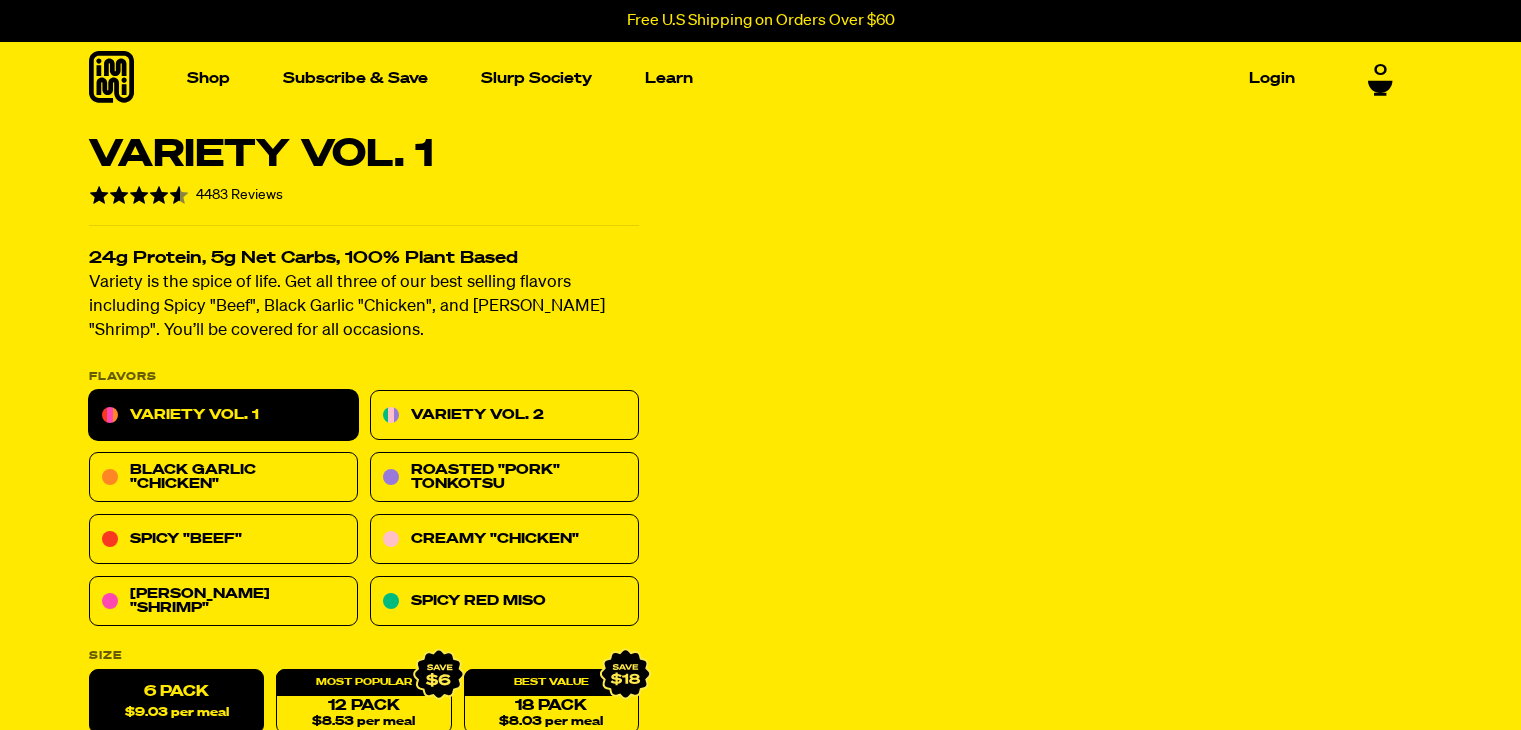 scroll, scrollTop: 0, scrollLeft: 0, axis: both 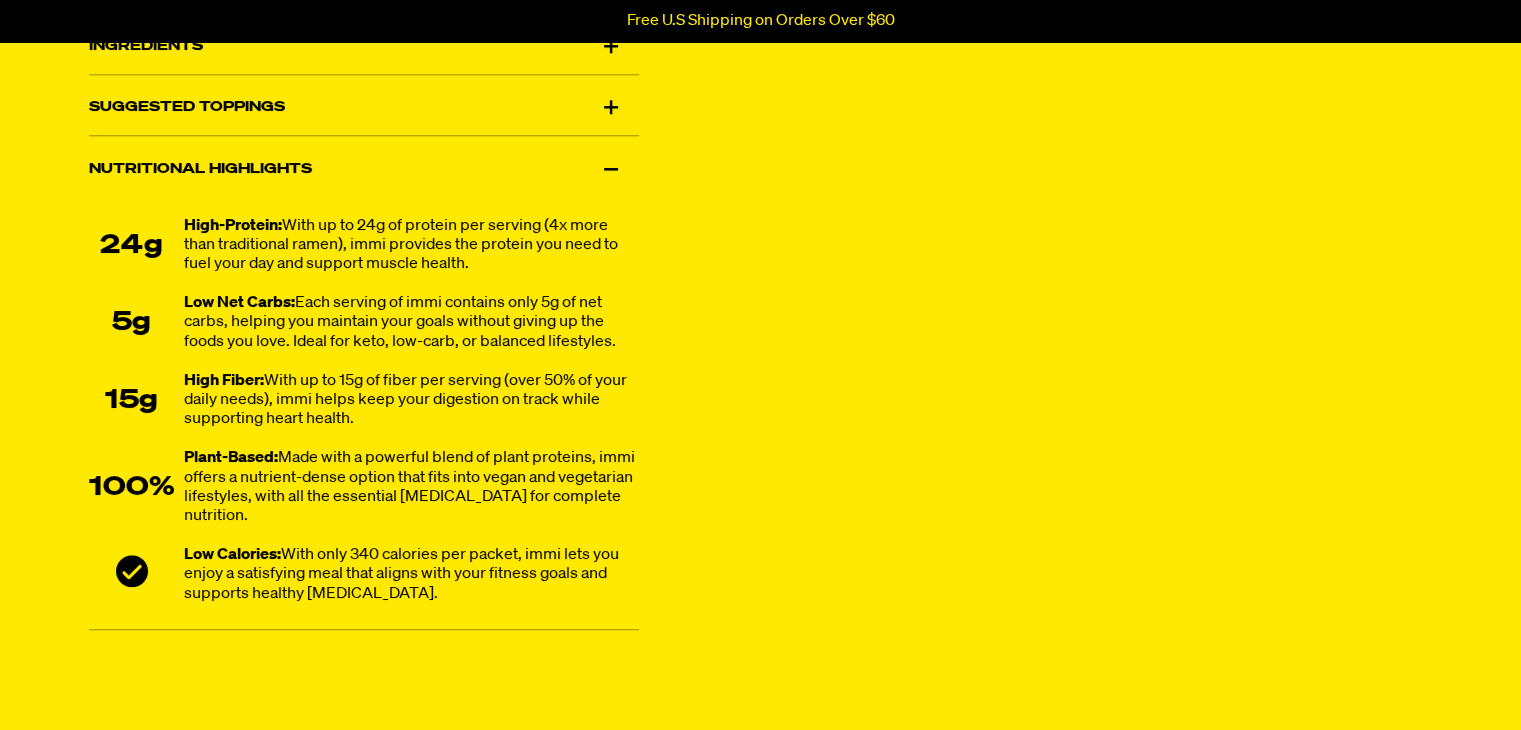 click on "Ingredients" at bounding box center [364, 46] 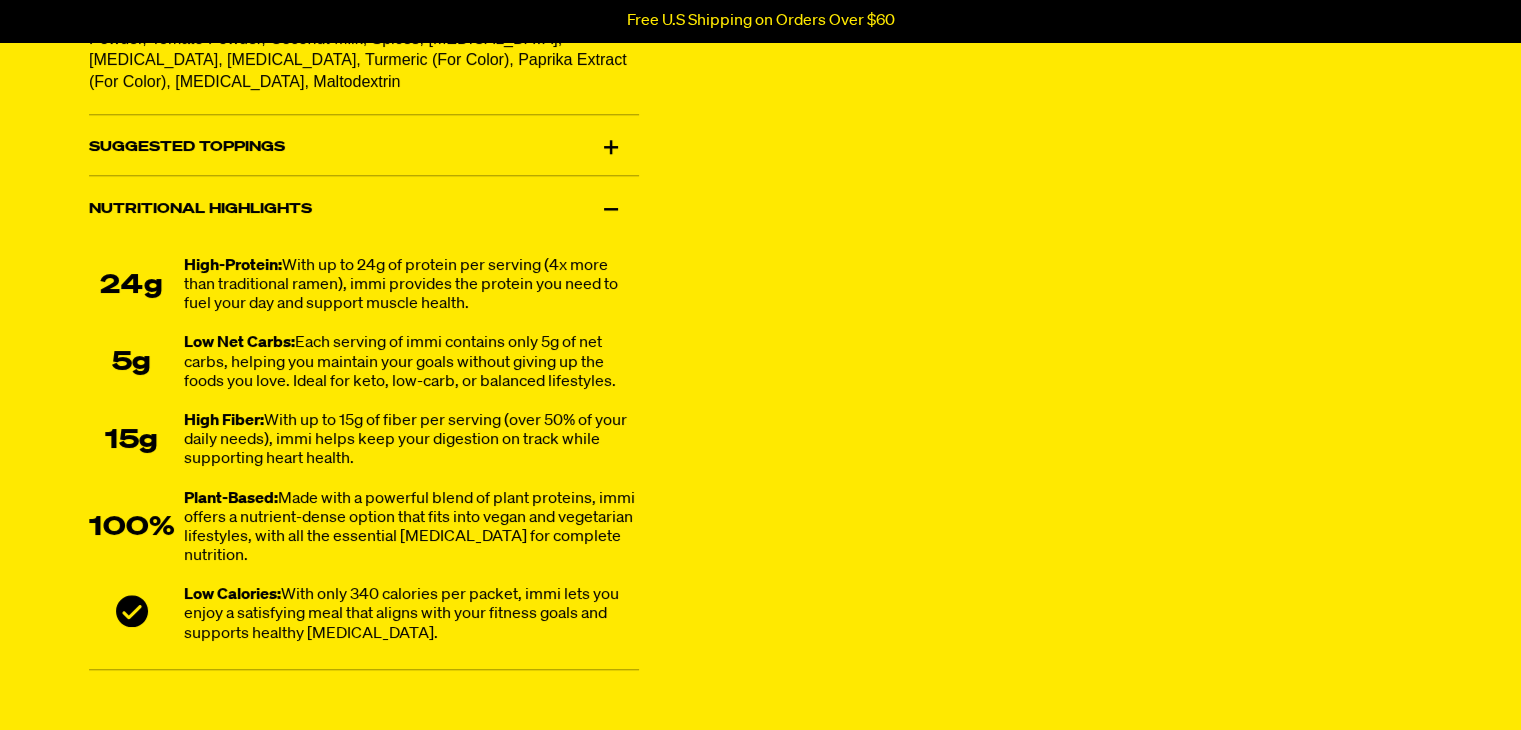scroll, scrollTop: 1900, scrollLeft: 0, axis: vertical 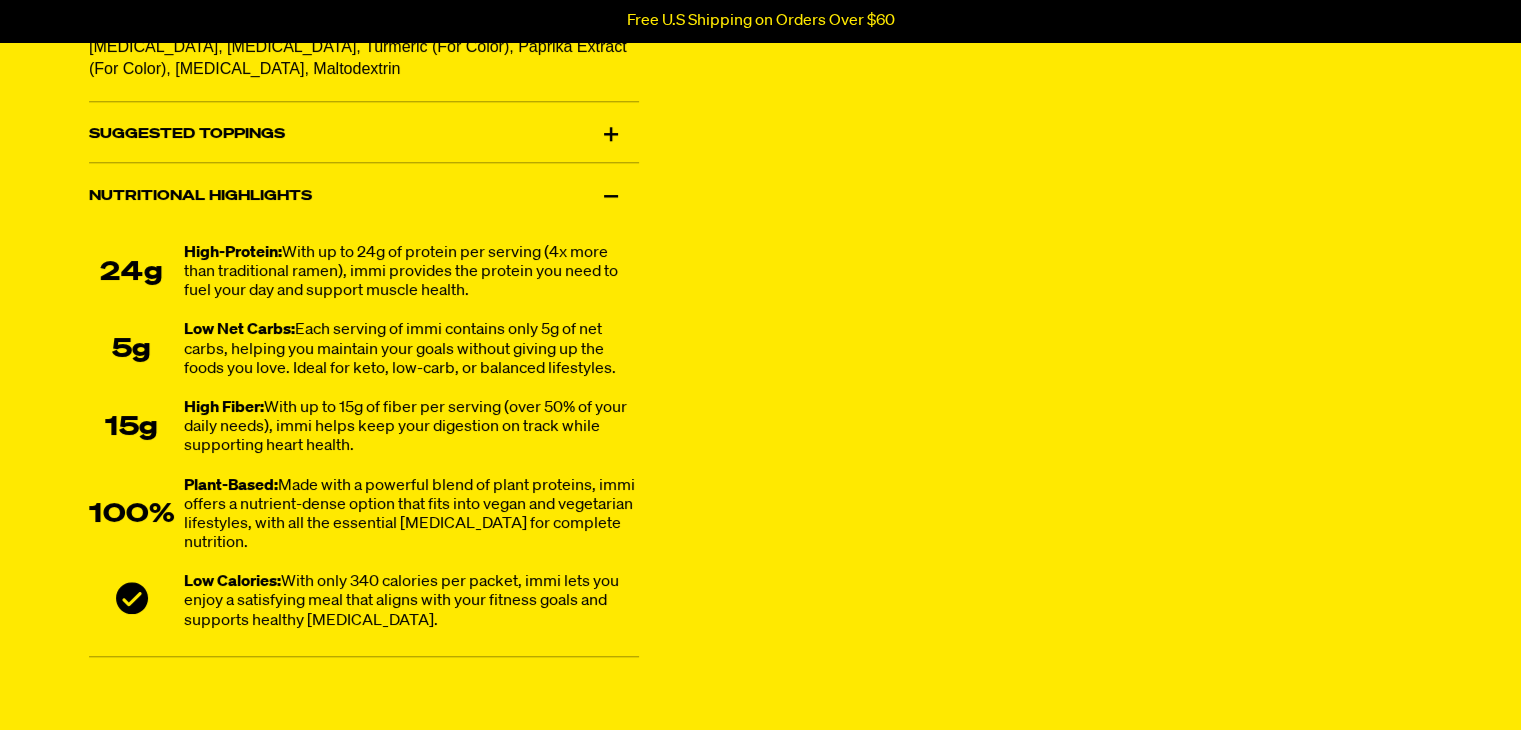 click on "Suggested Toppings" at bounding box center (364, 135) 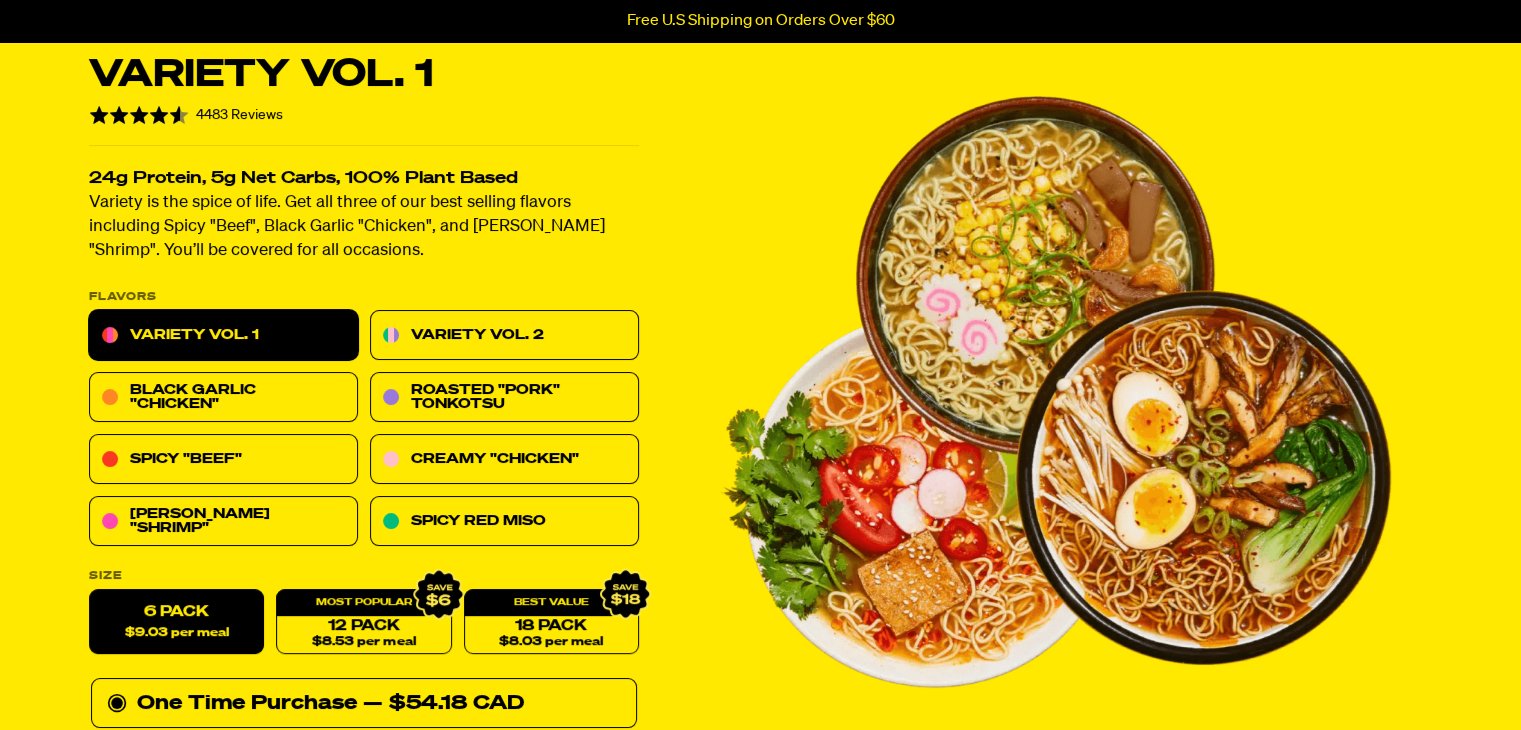 scroll, scrollTop: 0, scrollLeft: 0, axis: both 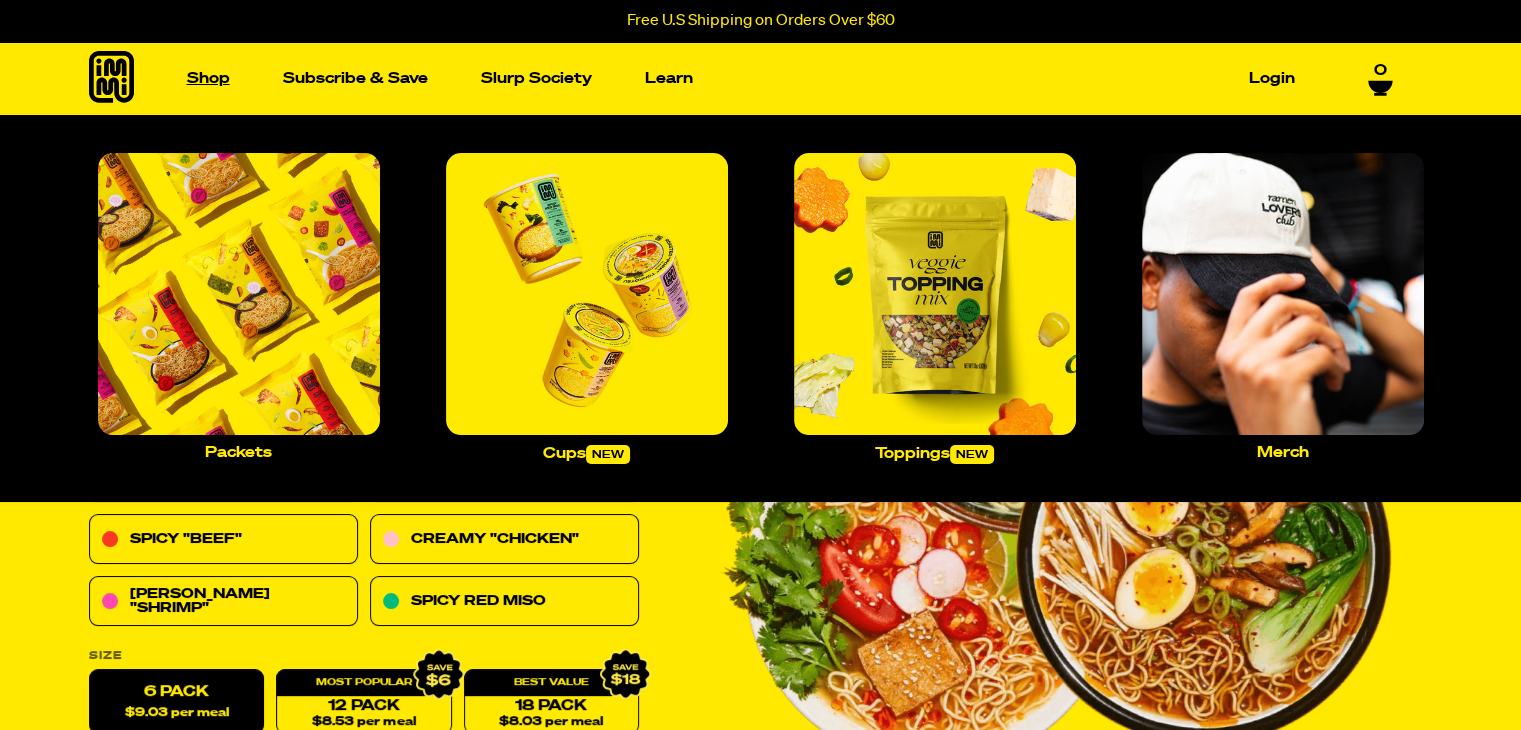 click on "Shop" at bounding box center [208, 78] 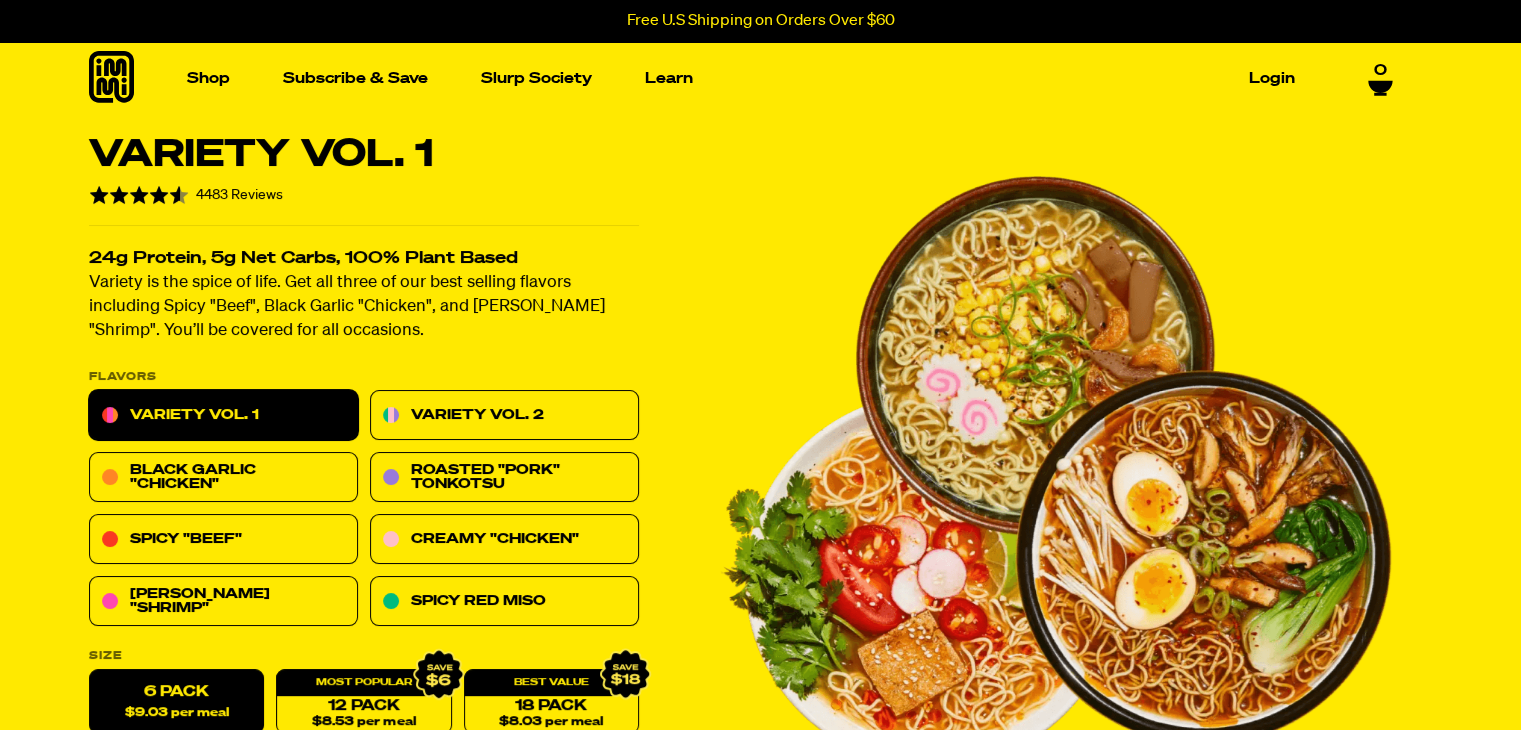 click 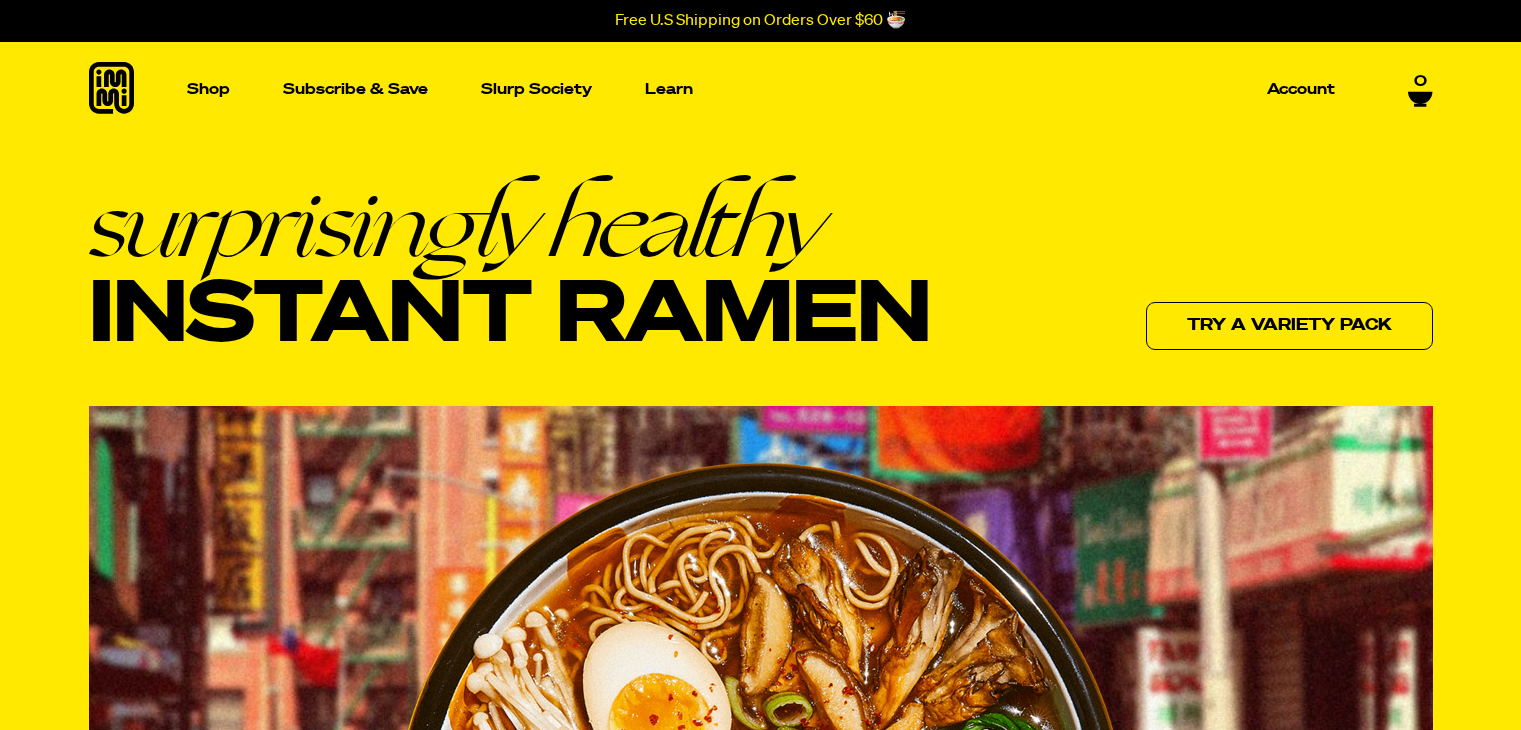 scroll, scrollTop: 0, scrollLeft: 0, axis: both 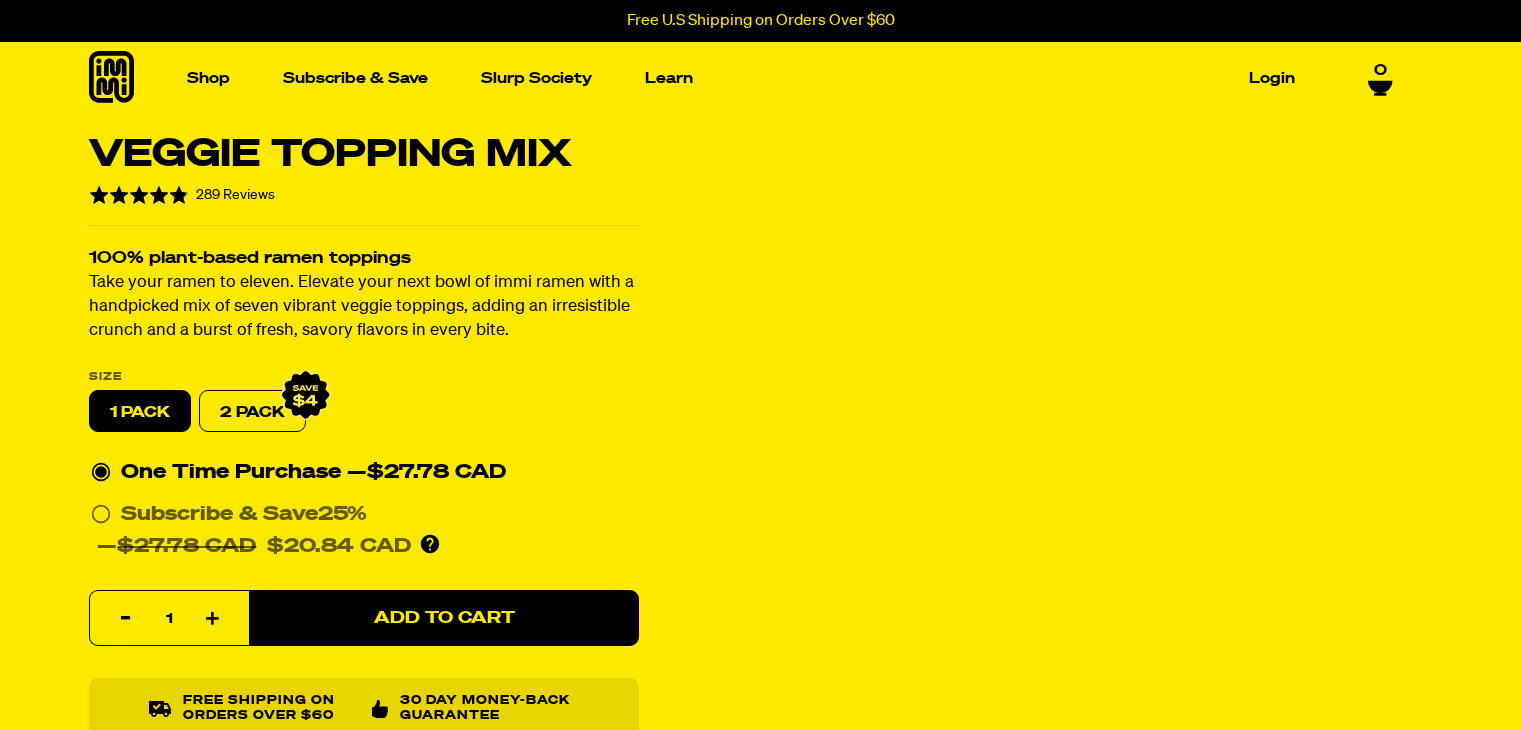 select 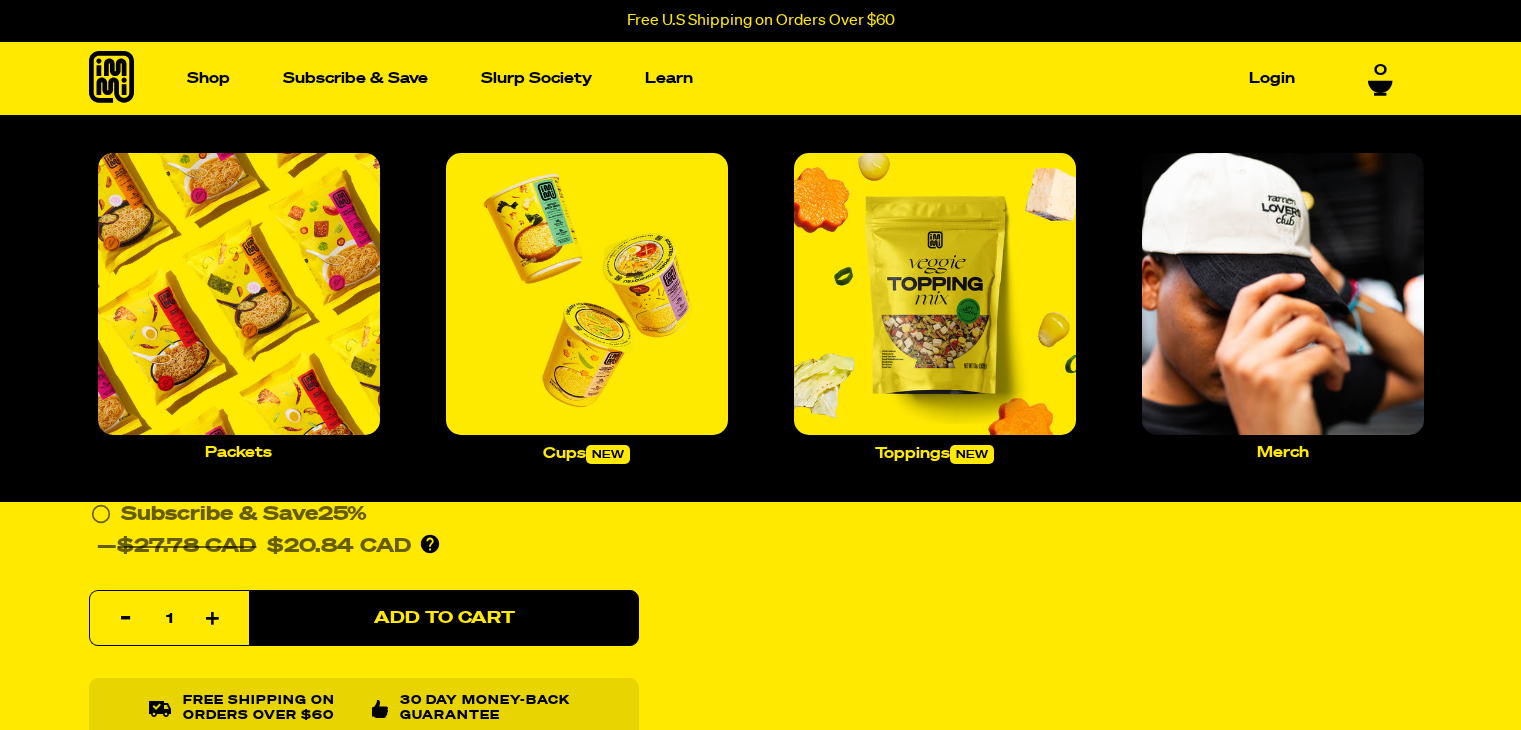 scroll, scrollTop: 0, scrollLeft: 0, axis: both 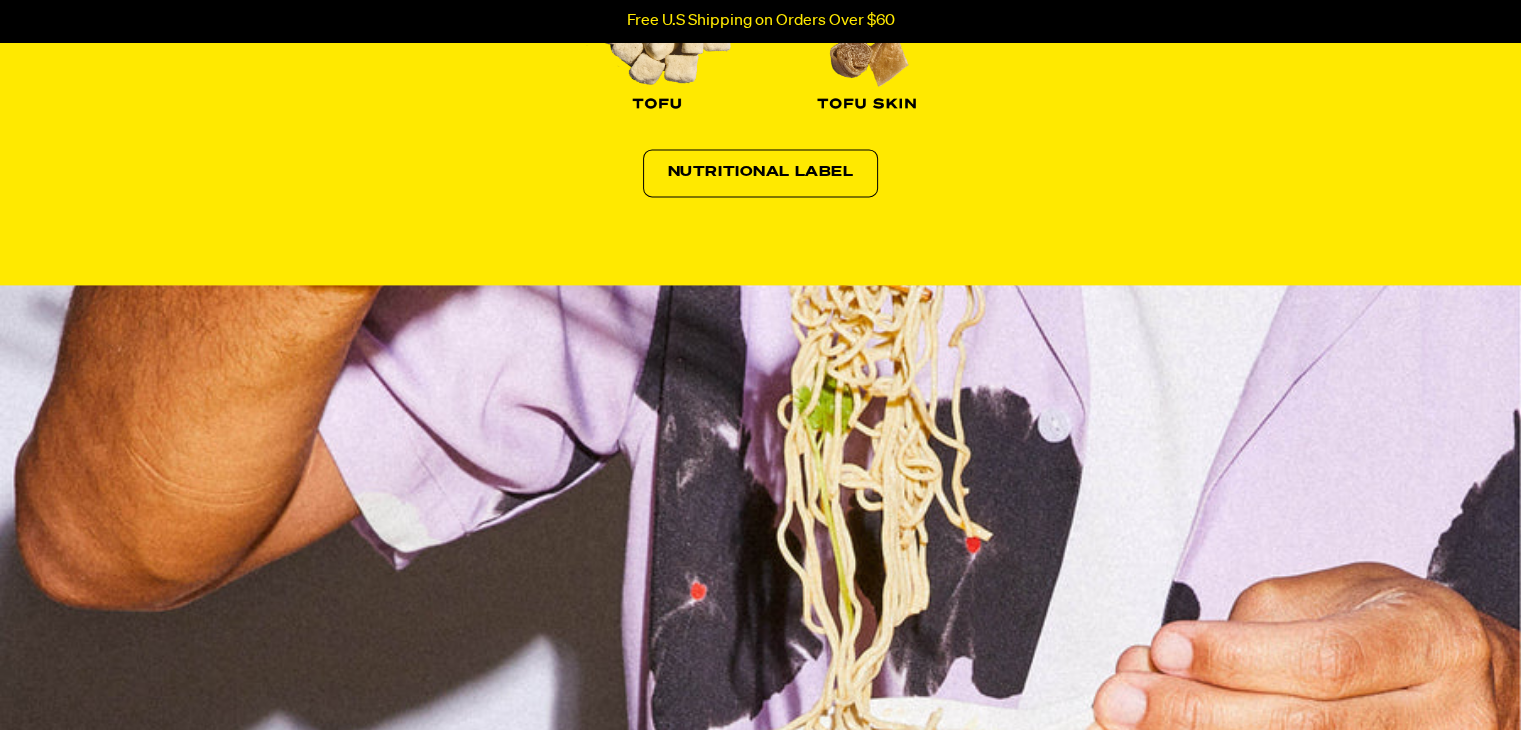 click on "Nutritional Label" at bounding box center [761, 173] 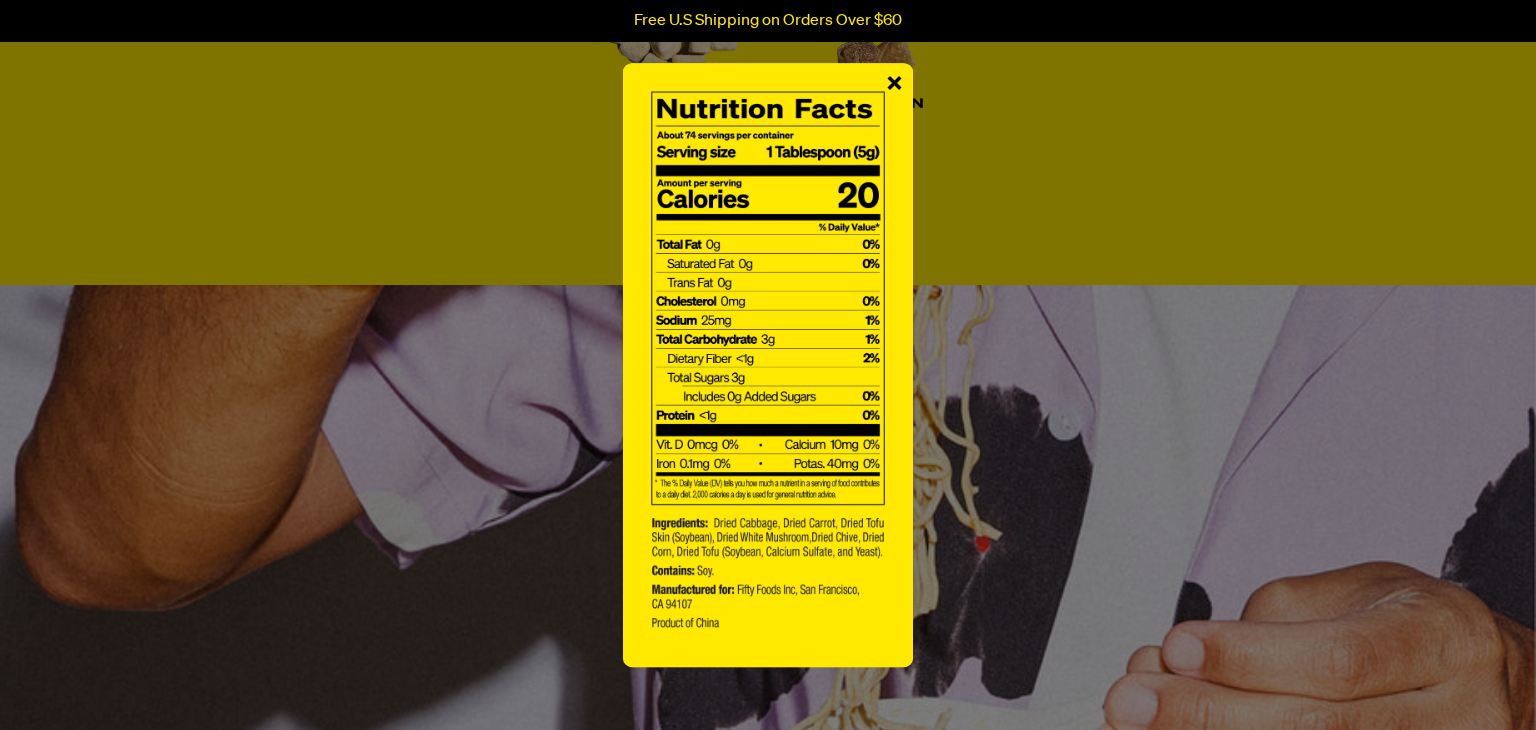 click on "×" at bounding box center [894, 85] 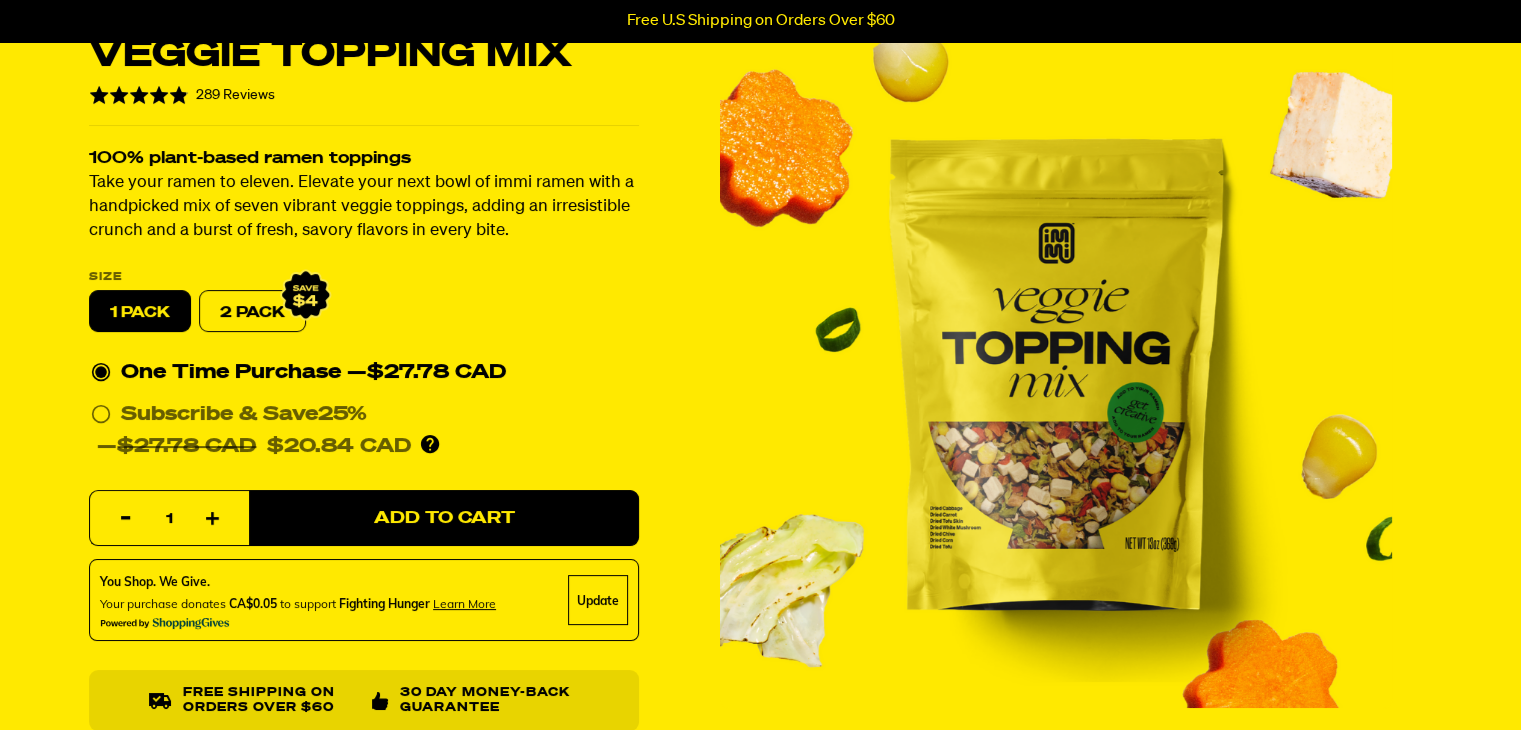 scroll, scrollTop: 0, scrollLeft: 0, axis: both 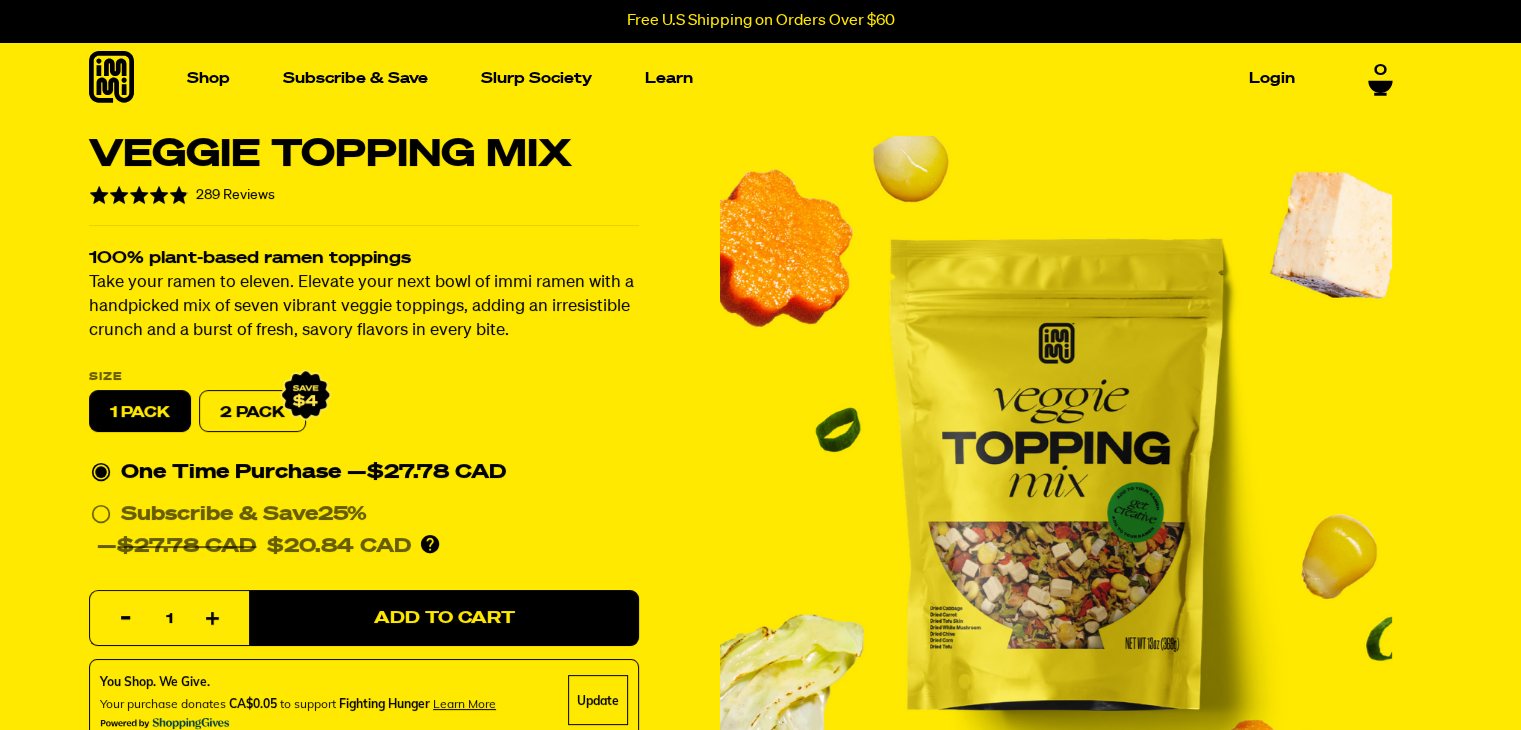 click 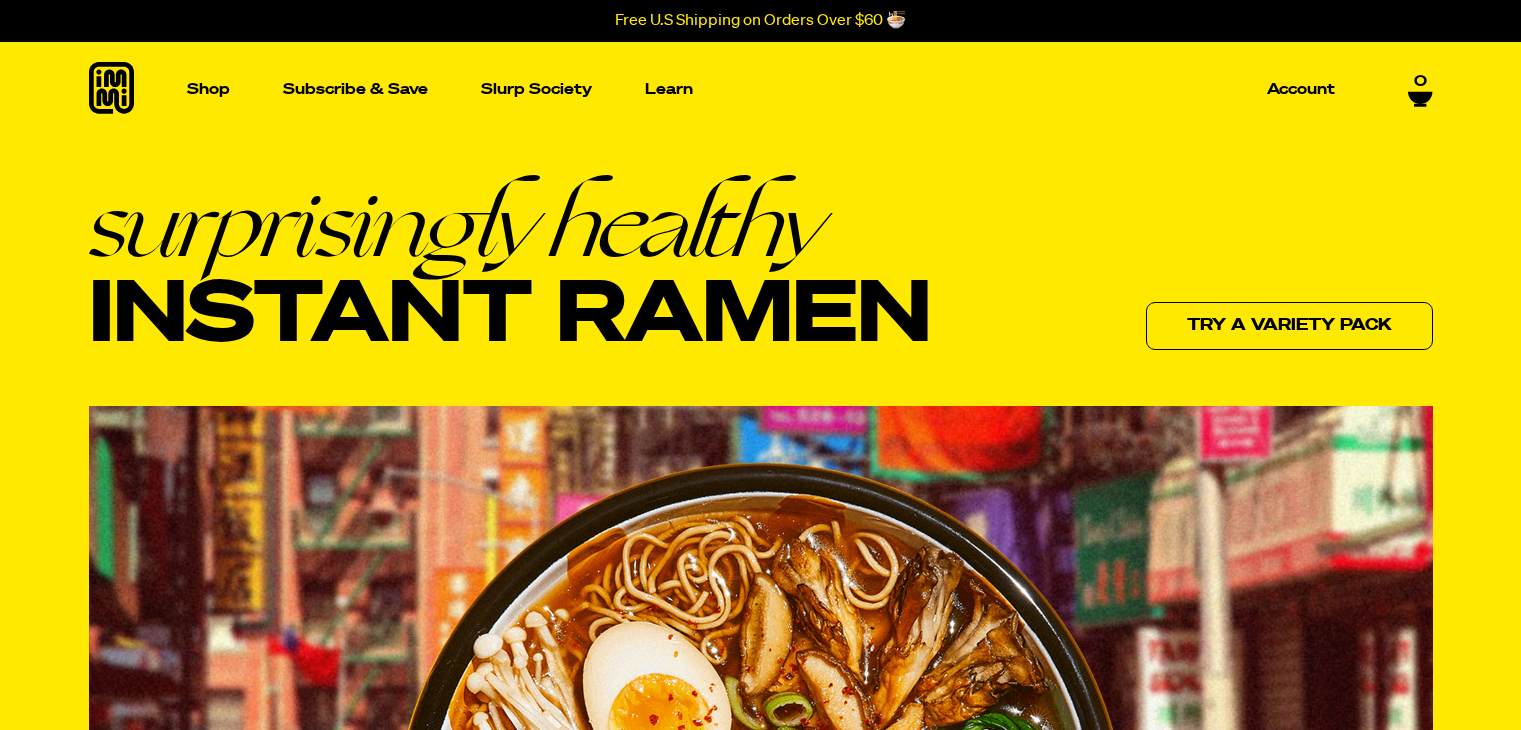 scroll, scrollTop: 0, scrollLeft: 0, axis: both 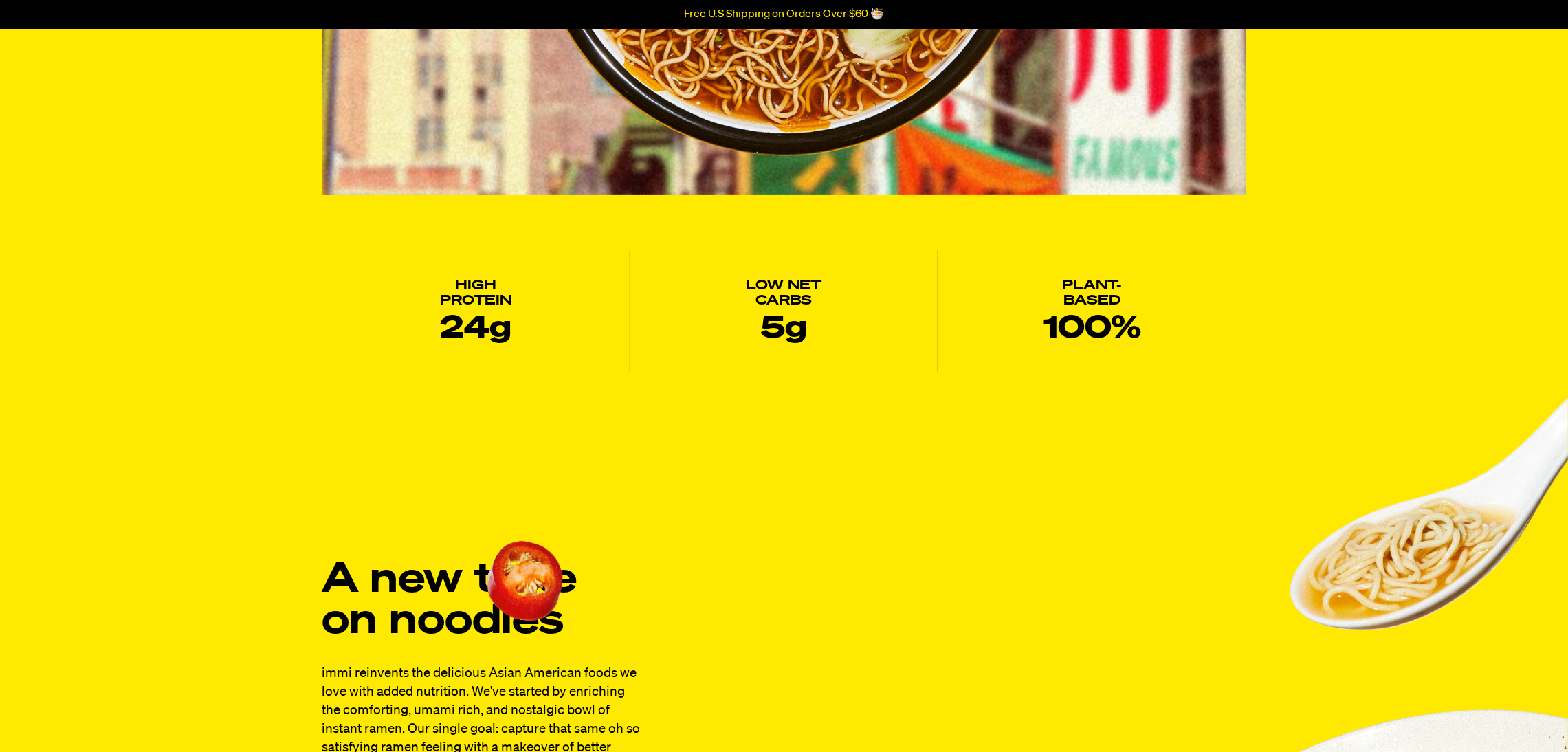 click on "A new take on noodles
immi reinvents the delicious Asian American foods we love with added nutrition. We've started by enriching the comforting, umami rich, and nostalgic bowl of instant ramen. Our single goal: capture that same oh so satisfying ramen feeling with a makeover of better ingredients and crafted flavors for a more nutritious, and equally delicious bowl.
Our Story
*Suggested toppings. Want some inspo for the best way to spice up your ramen? Check out our recipes!" at bounding box center [784, 832] 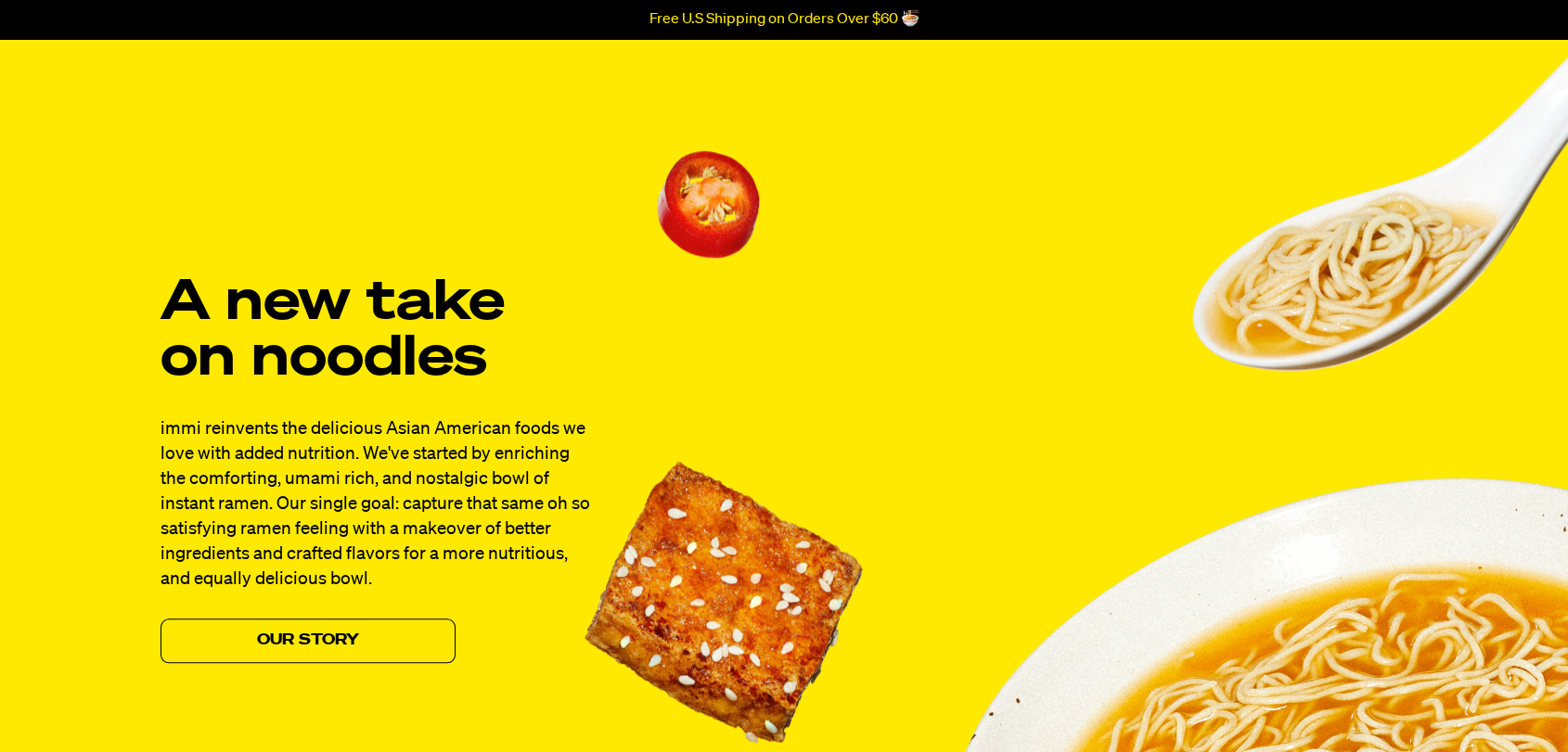 scroll, scrollTop: 1442, scrollLeft: 0, axis: vertical 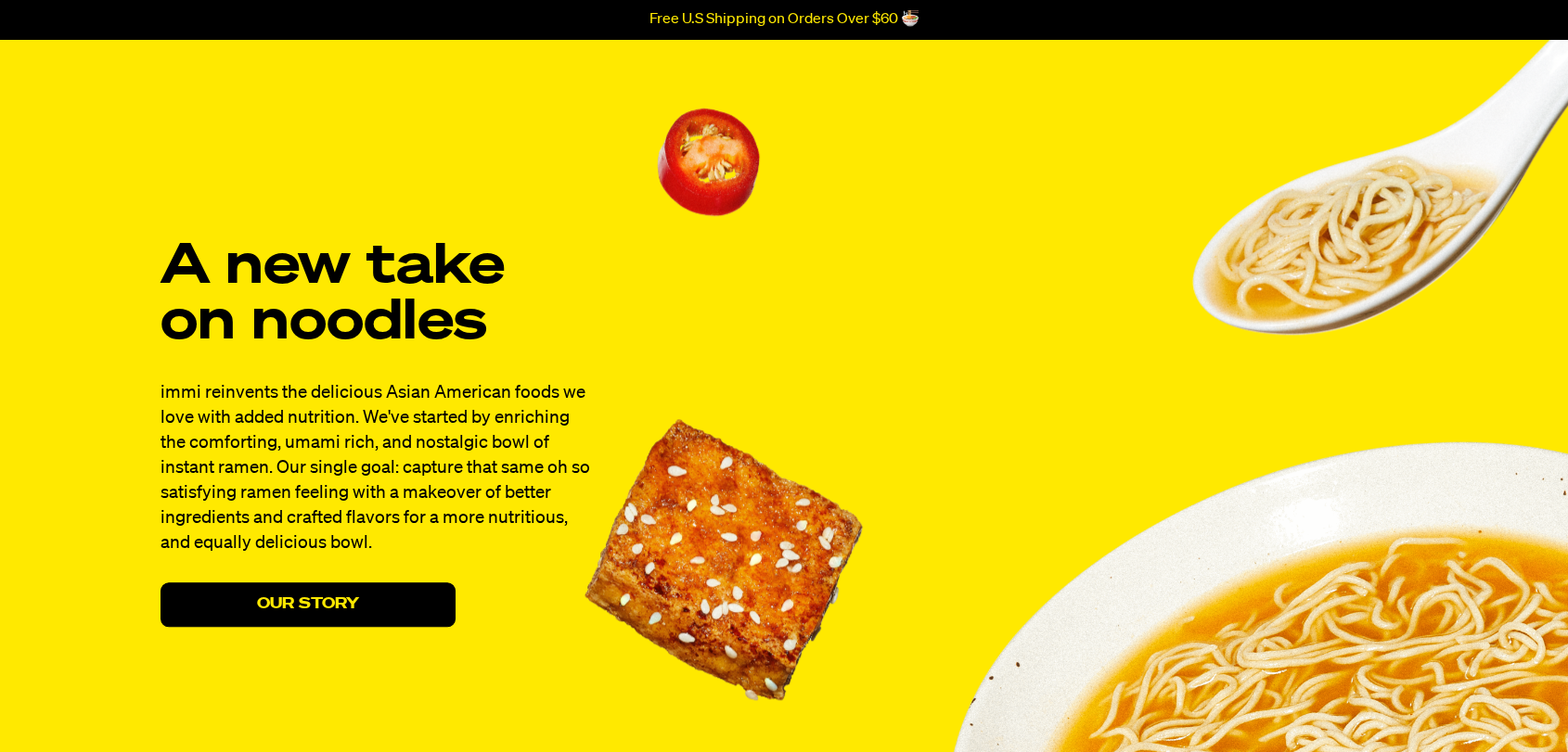 click on "Our Story" at bounding box center (308, 605) 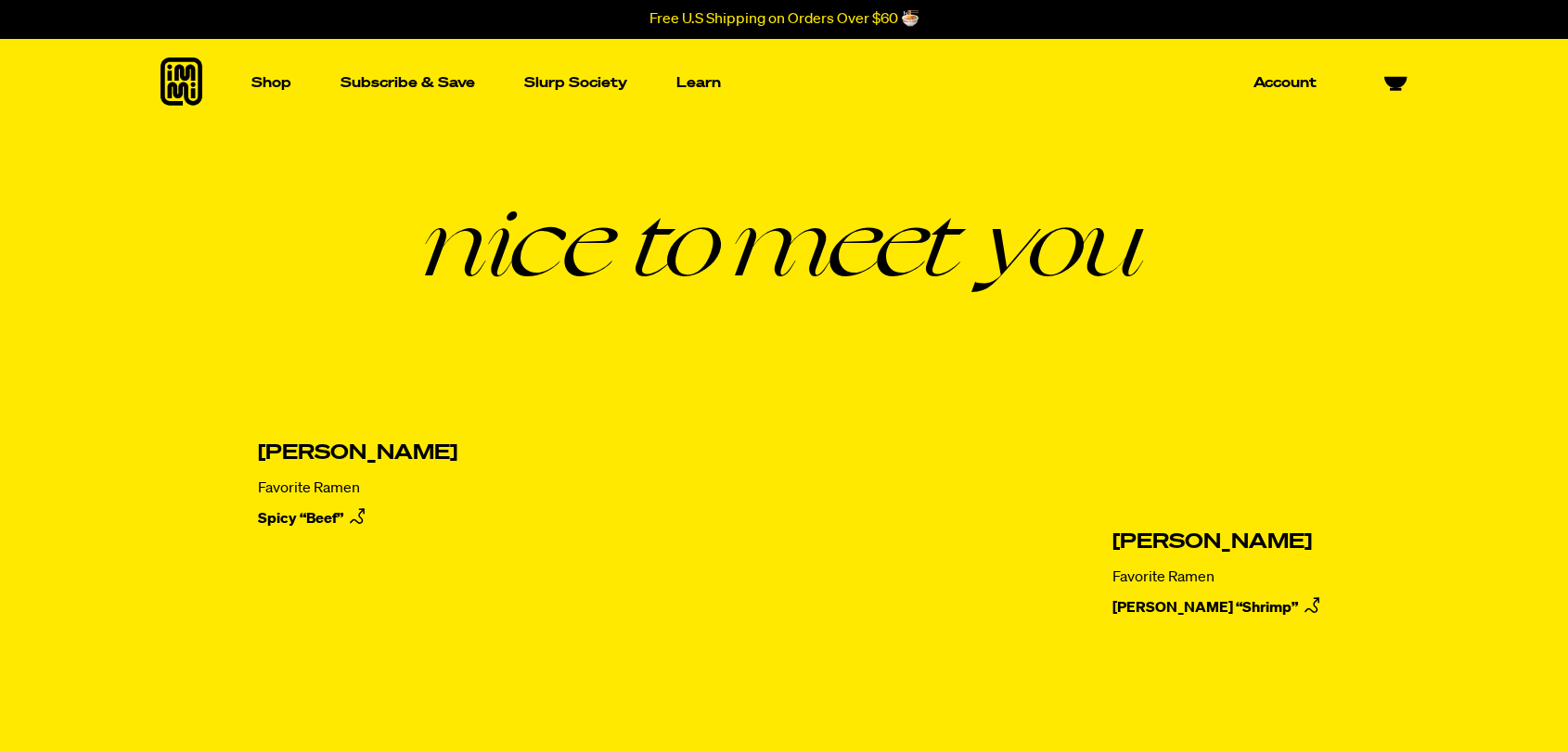 scroll, scrollTop: 0, scrollLeft: 0, axis: both 